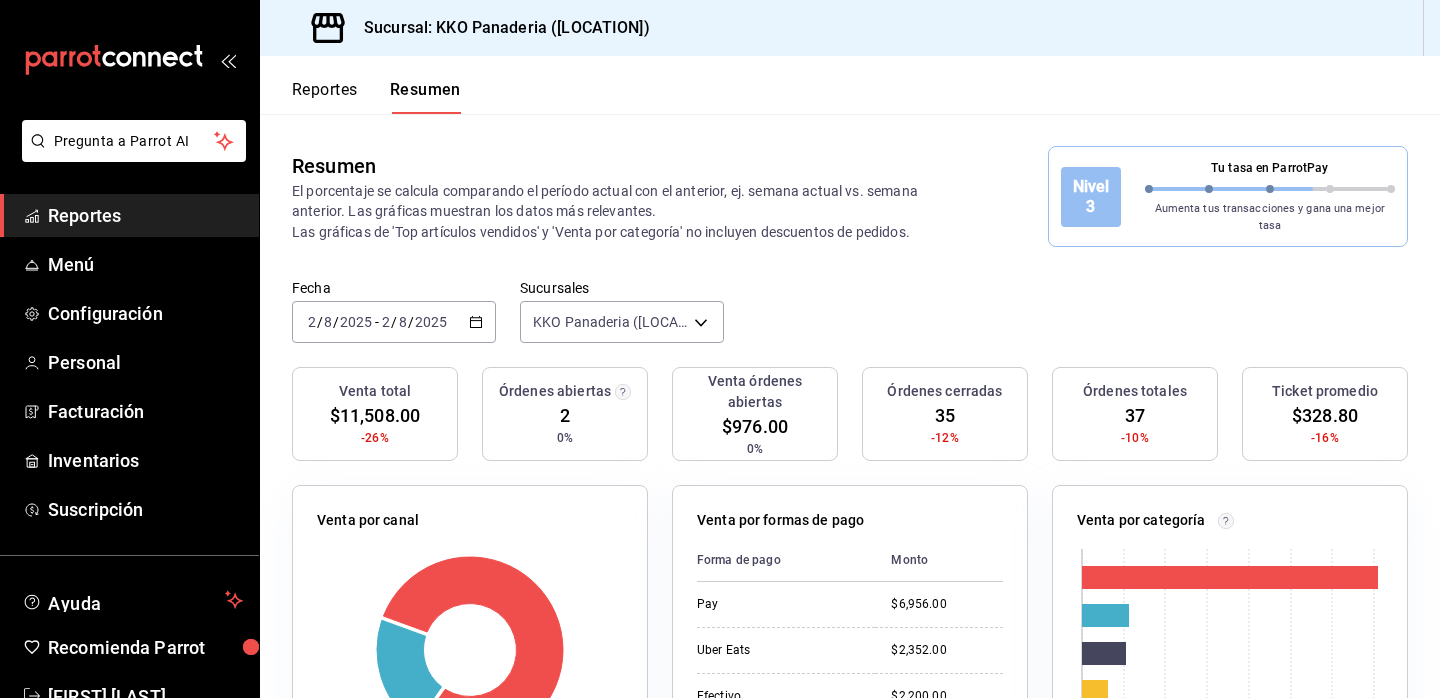 scroll, scrollTop: 0, scrollLeft: 0, axis: both 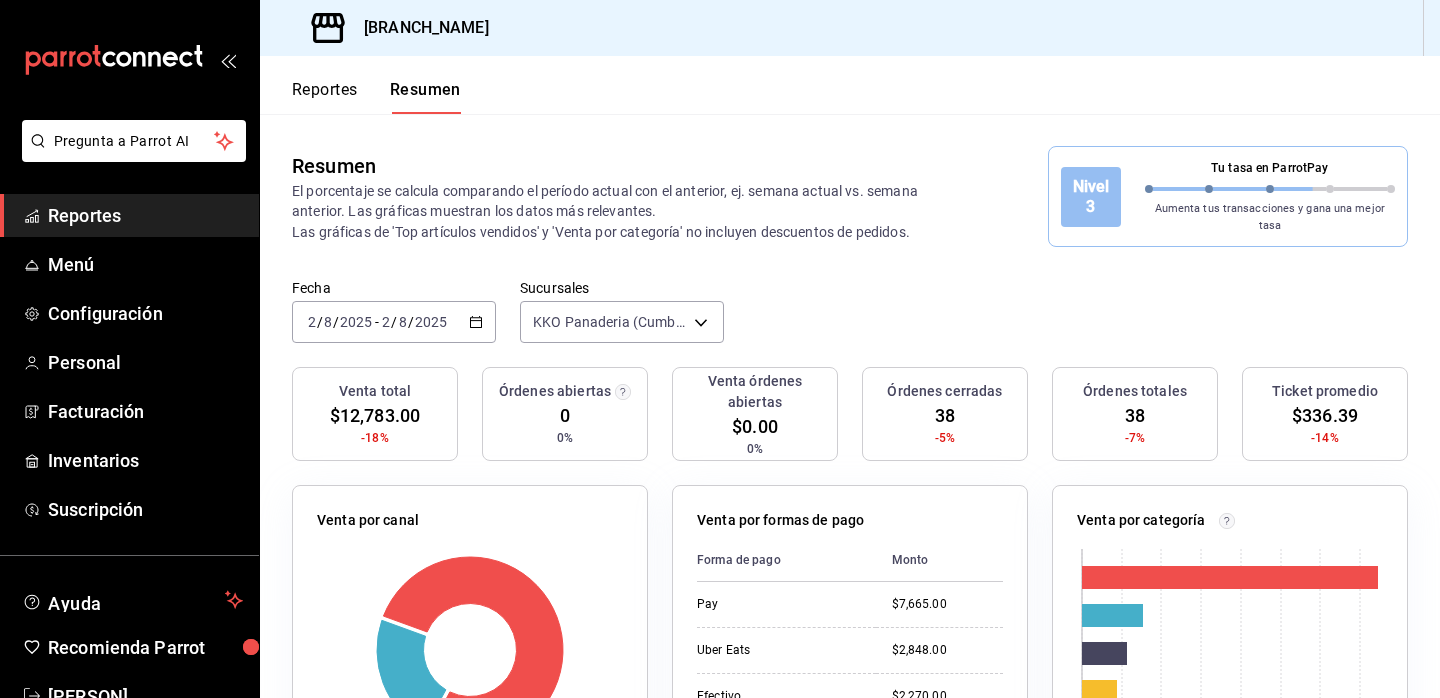 click on "Reportes" at bounding box center (145, 215) 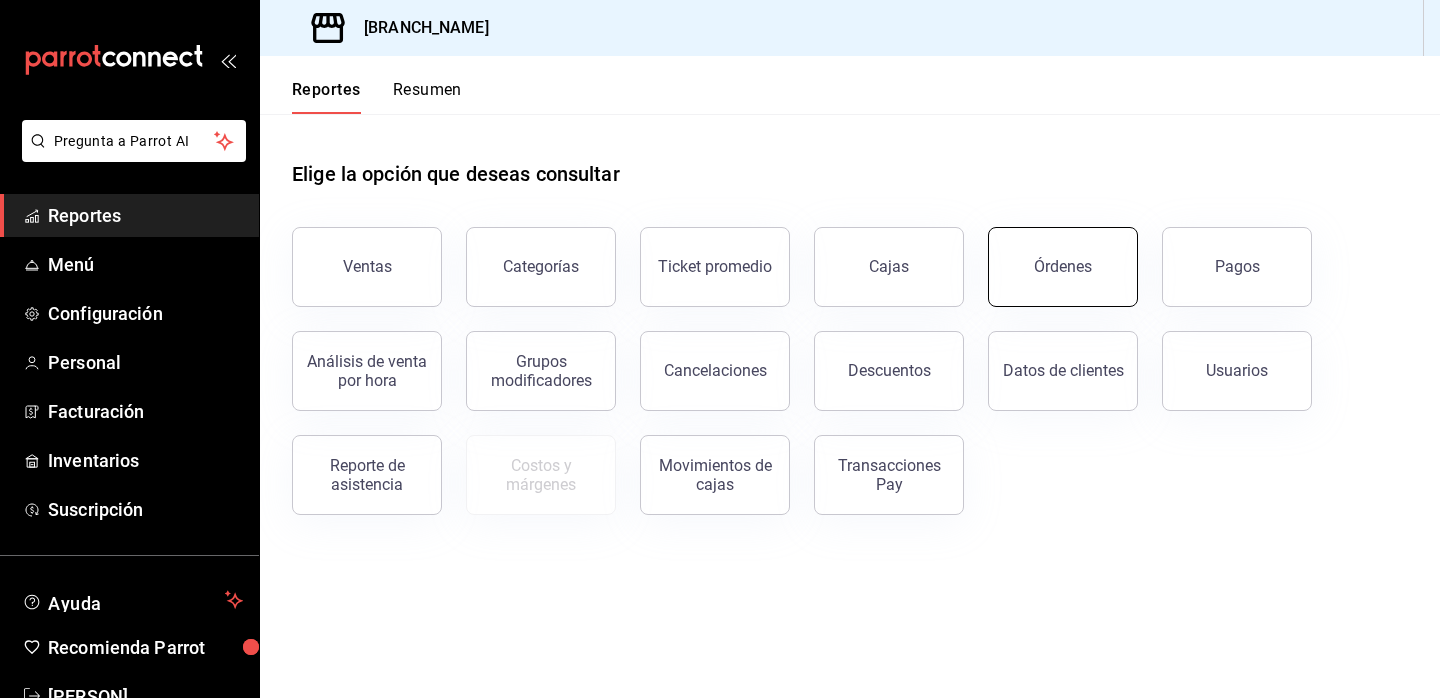 click on "Órdenes" at bounding box center (1063, 267) 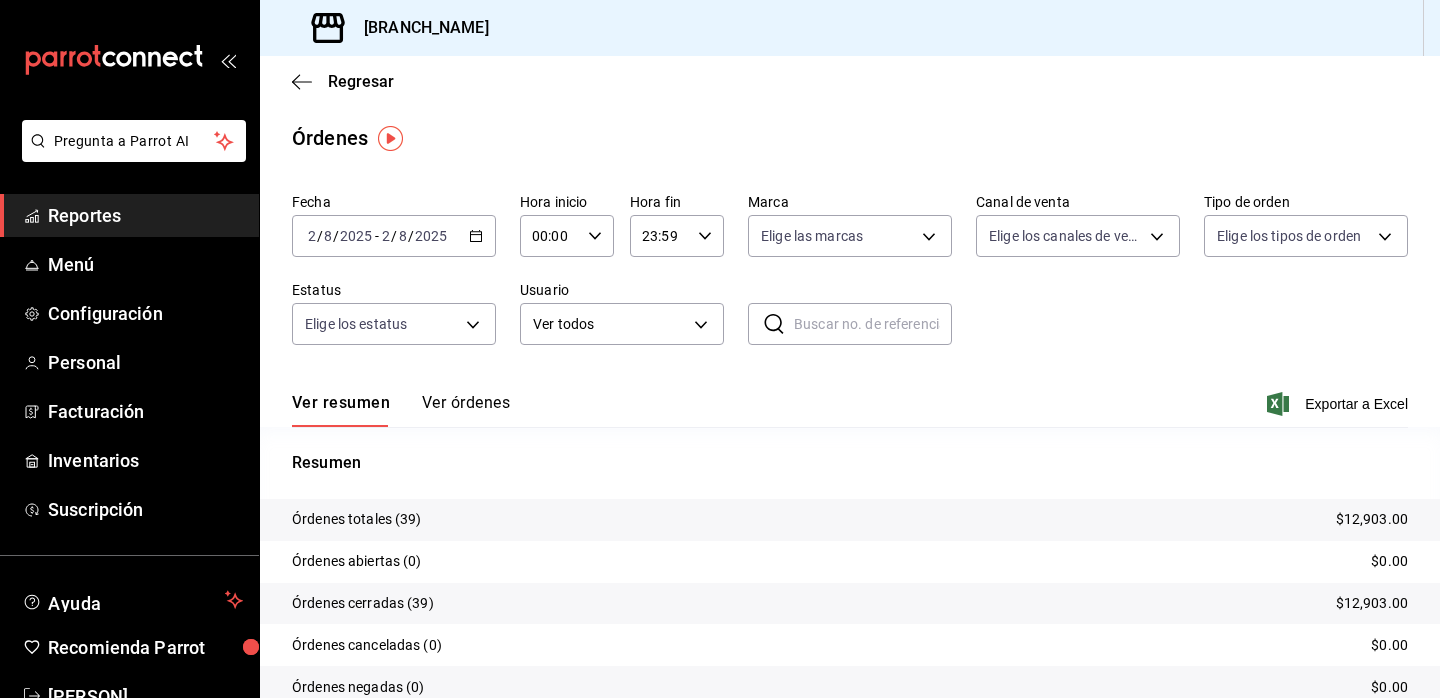 click on "Reportes" at bounding box center (145, 215) 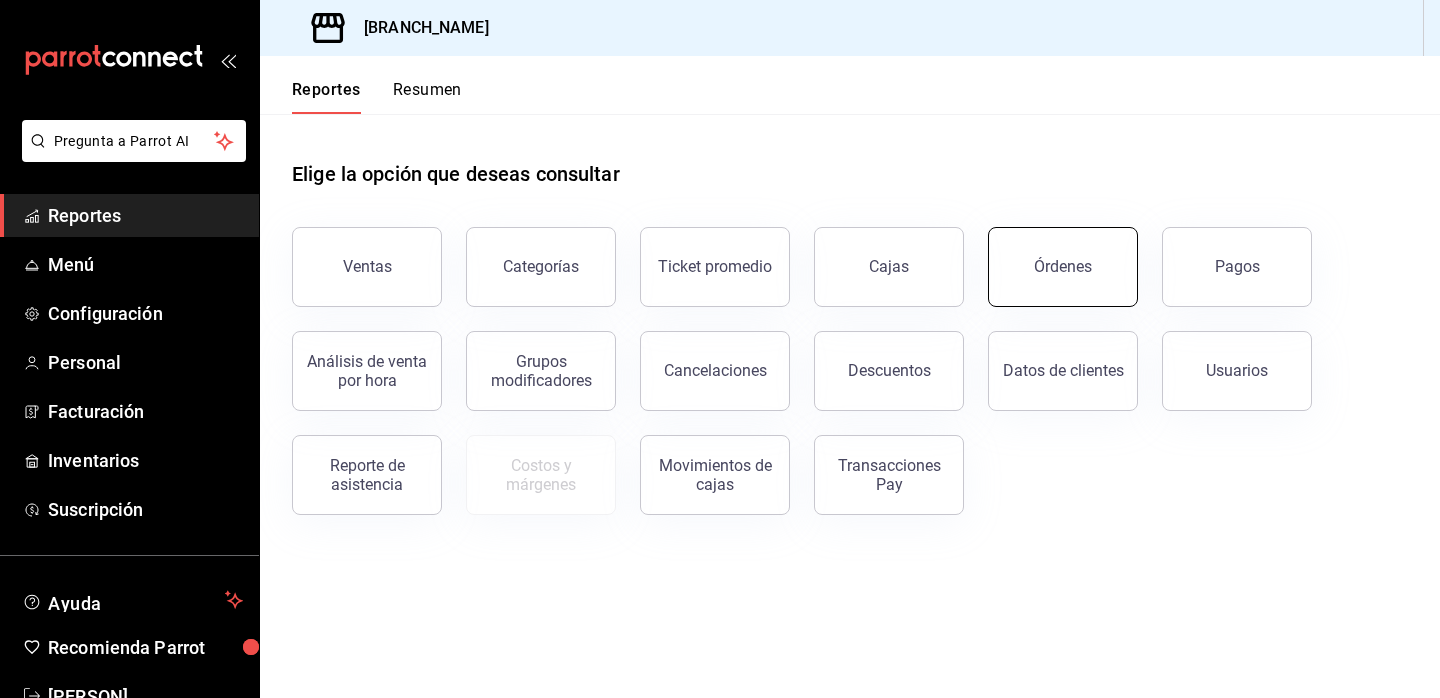 click on "Órdenes" at bounding box center (1063, 266) 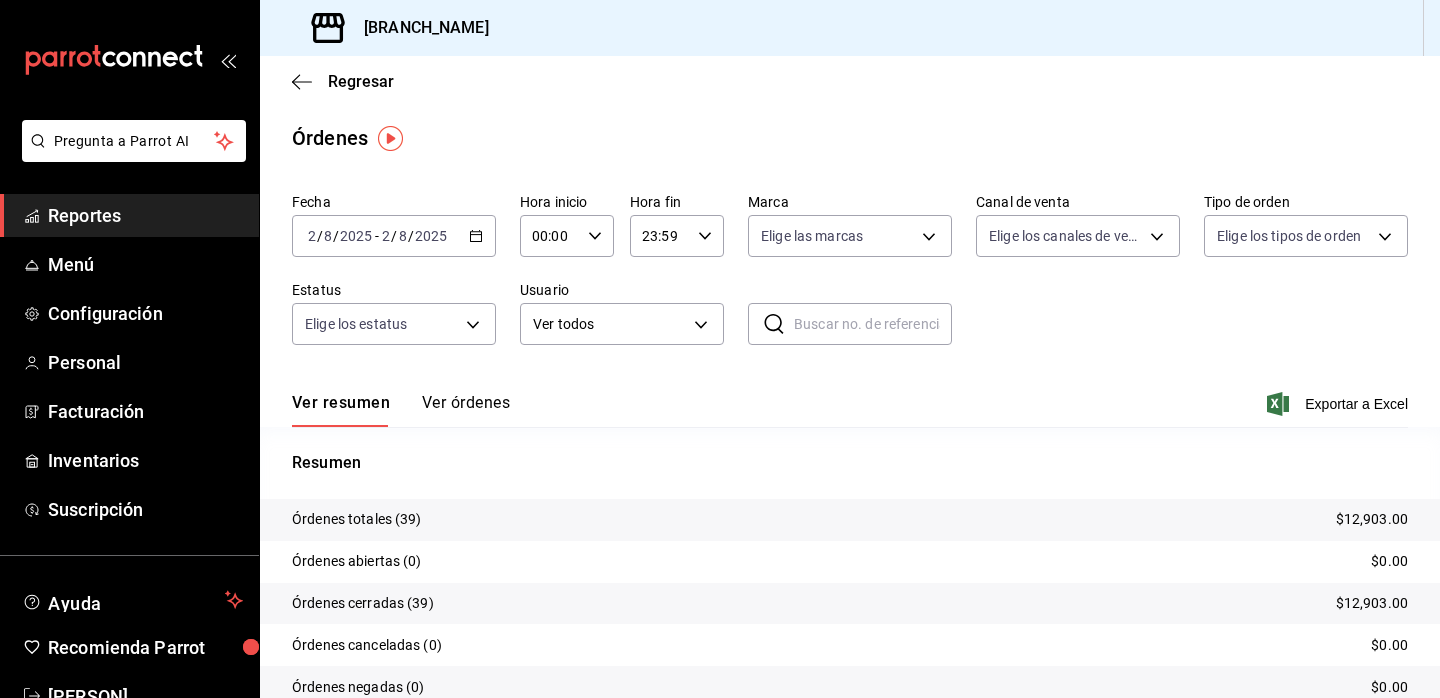 click on "Reportes" at bounding box center [145, 215] 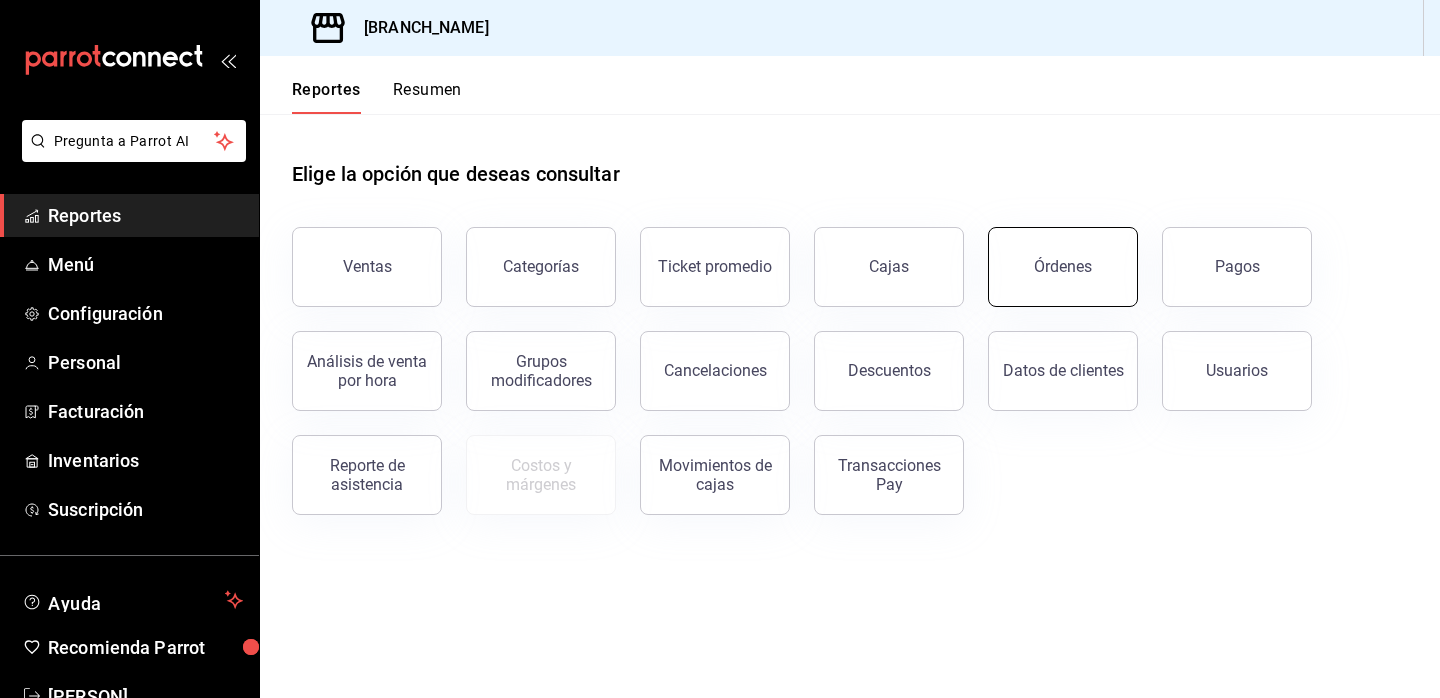 click on "Órdenes" at bounding box center (1063, 267) 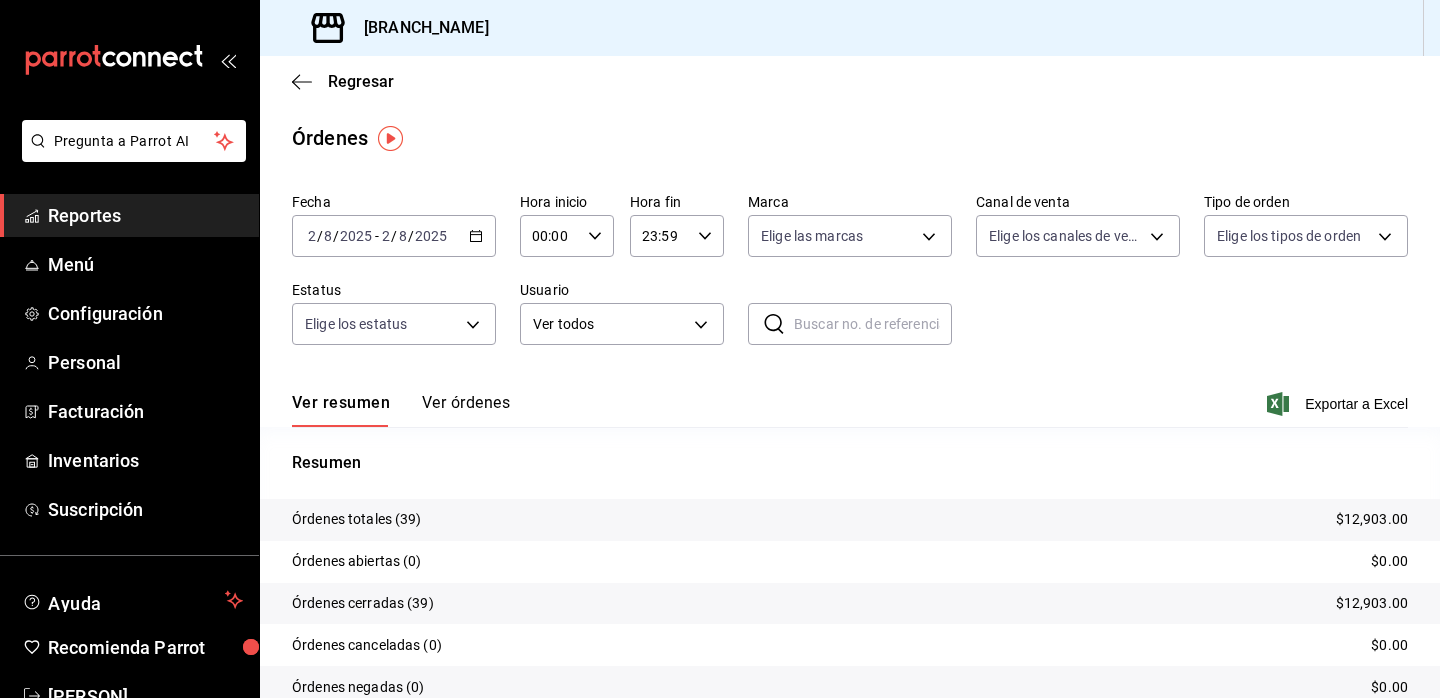 click on "Reportes" at bounding box center [145, 215] 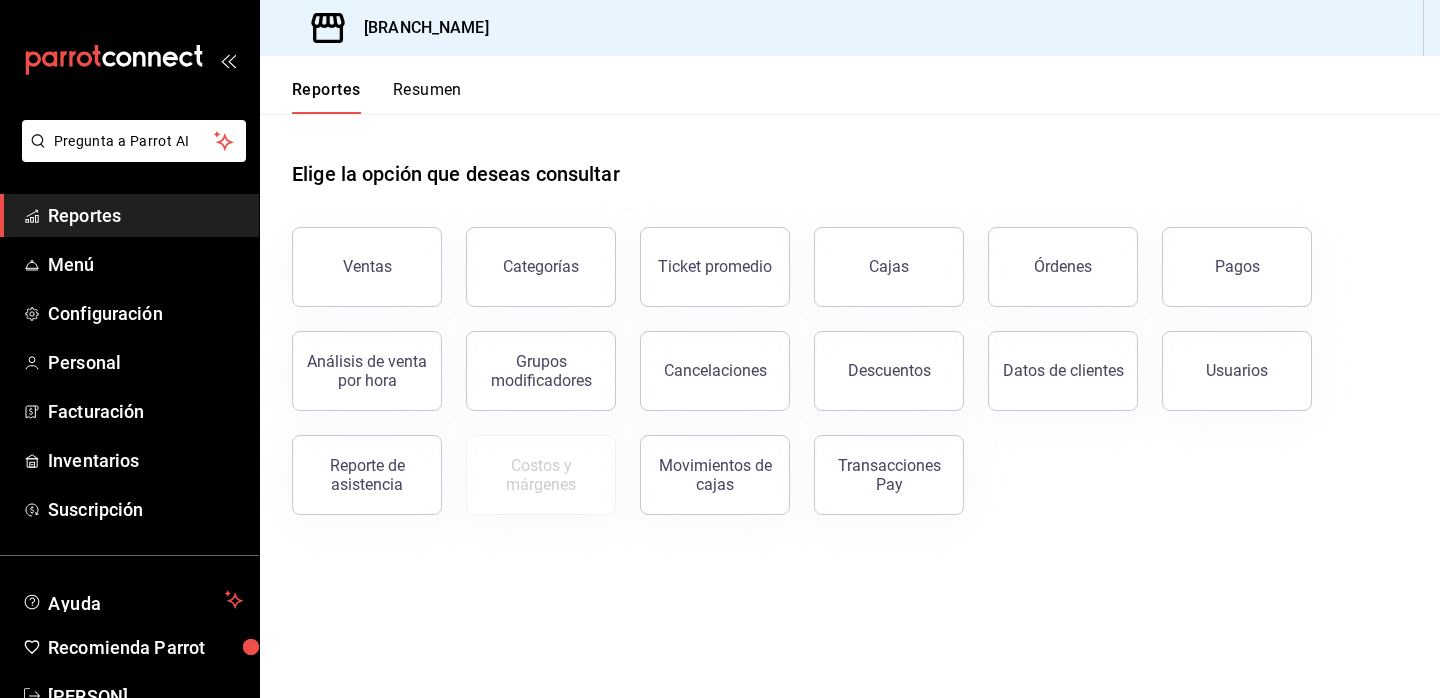 click on "Resumen" at bounding box center [427, 97] 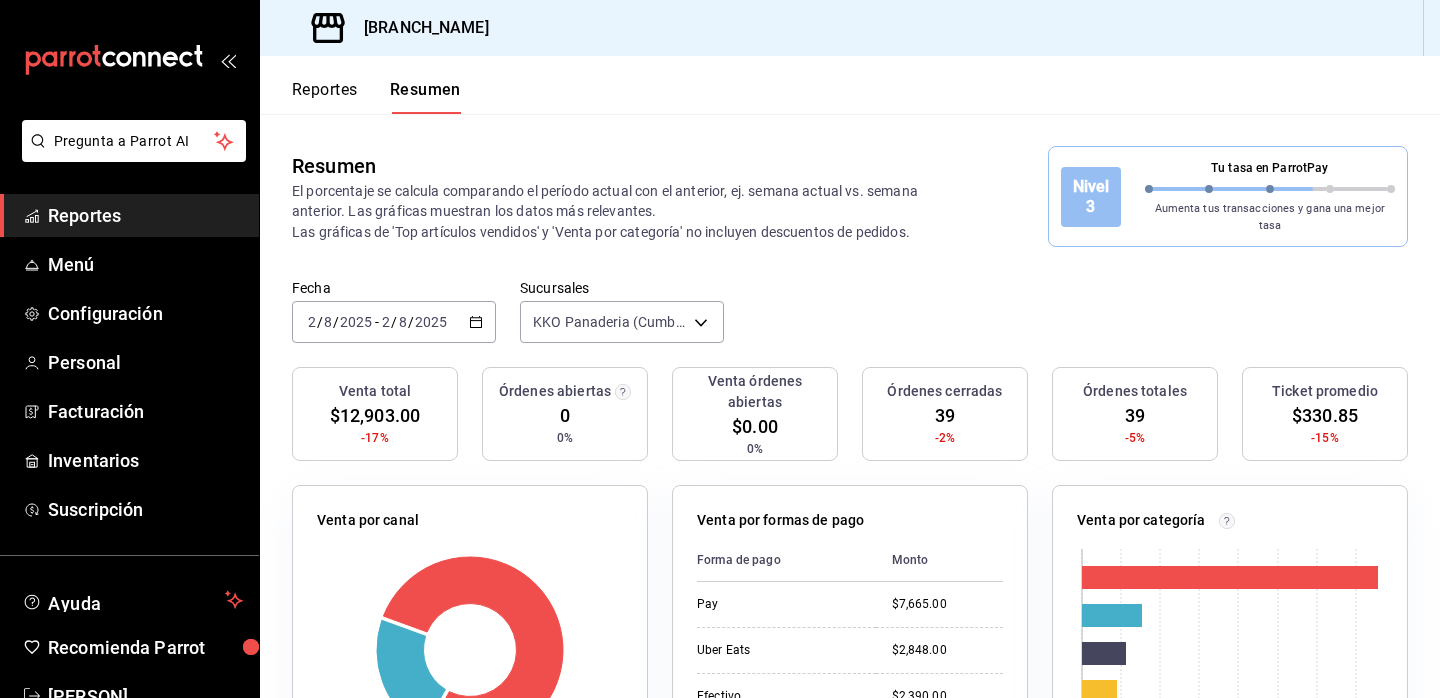 click on "Reportes" at bounding box center (325, 97) 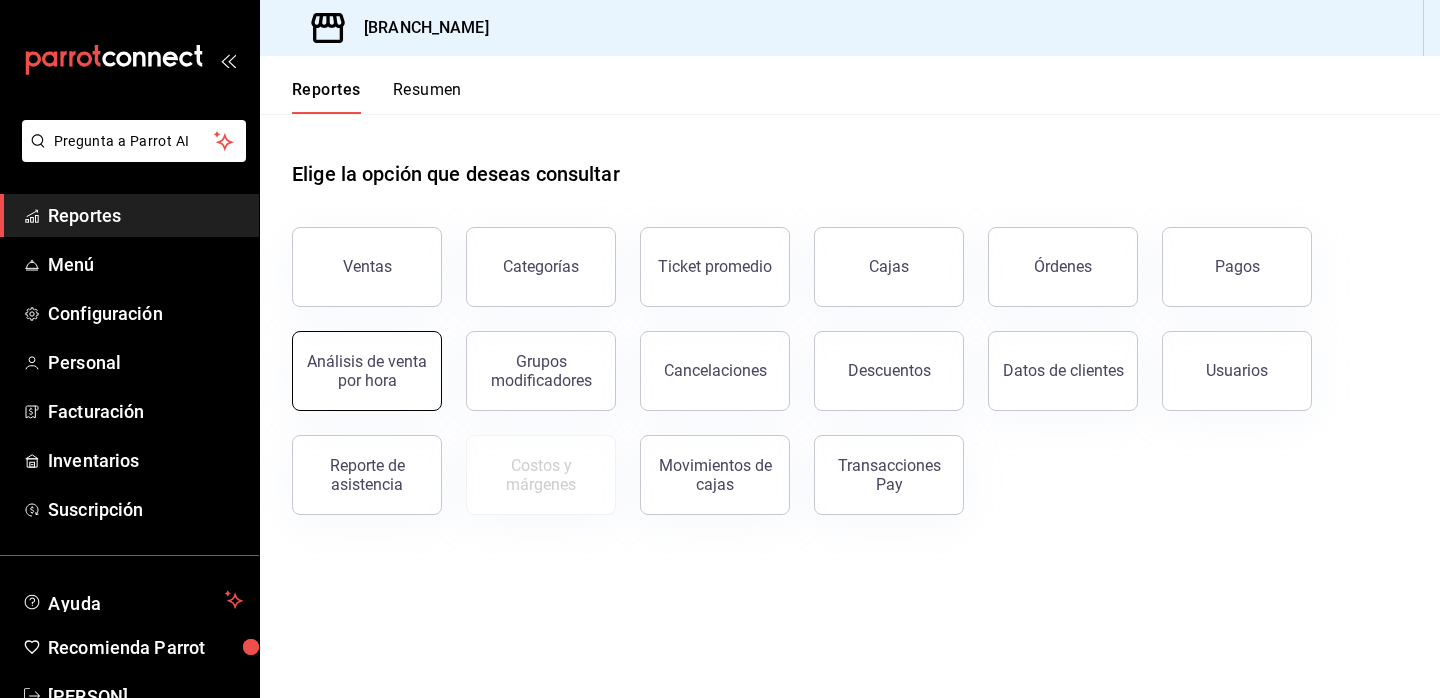 click on "Análisis de venta por hora" at bounding box center (355, 359) 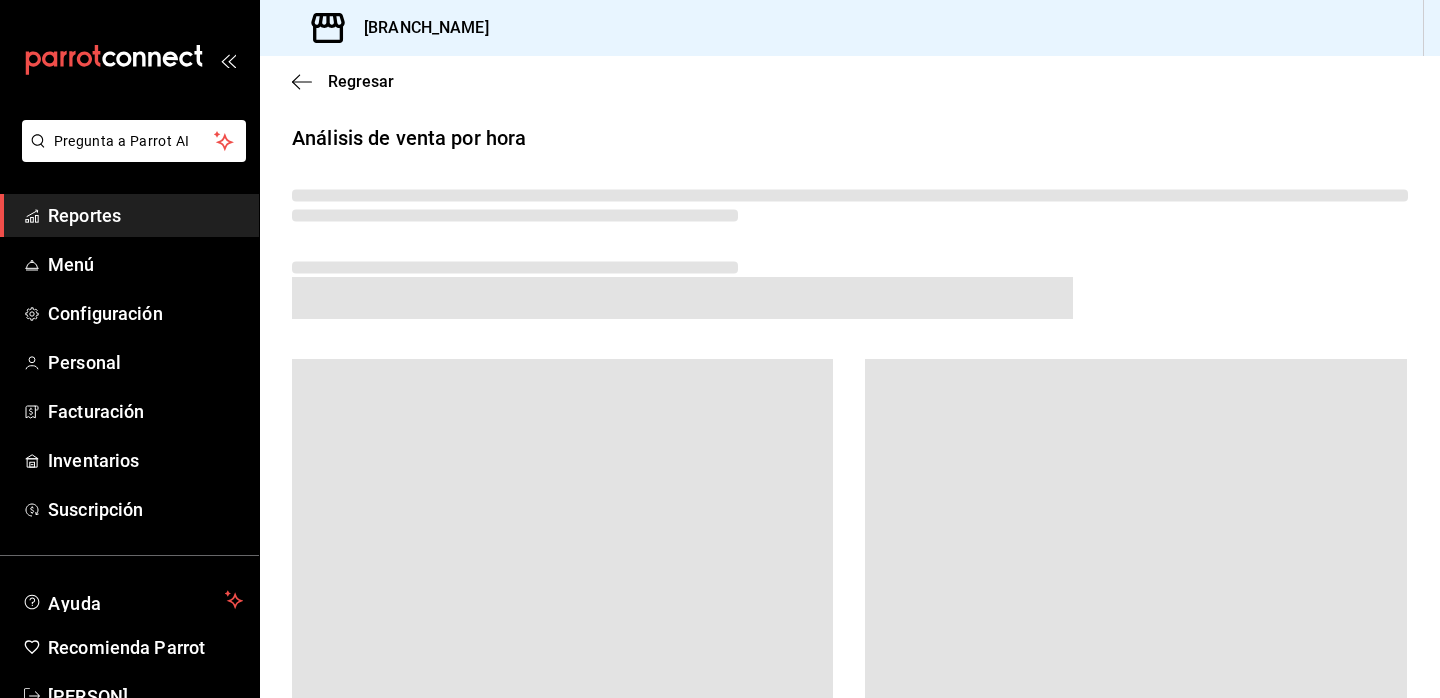 click at bounding box center [850, 288] 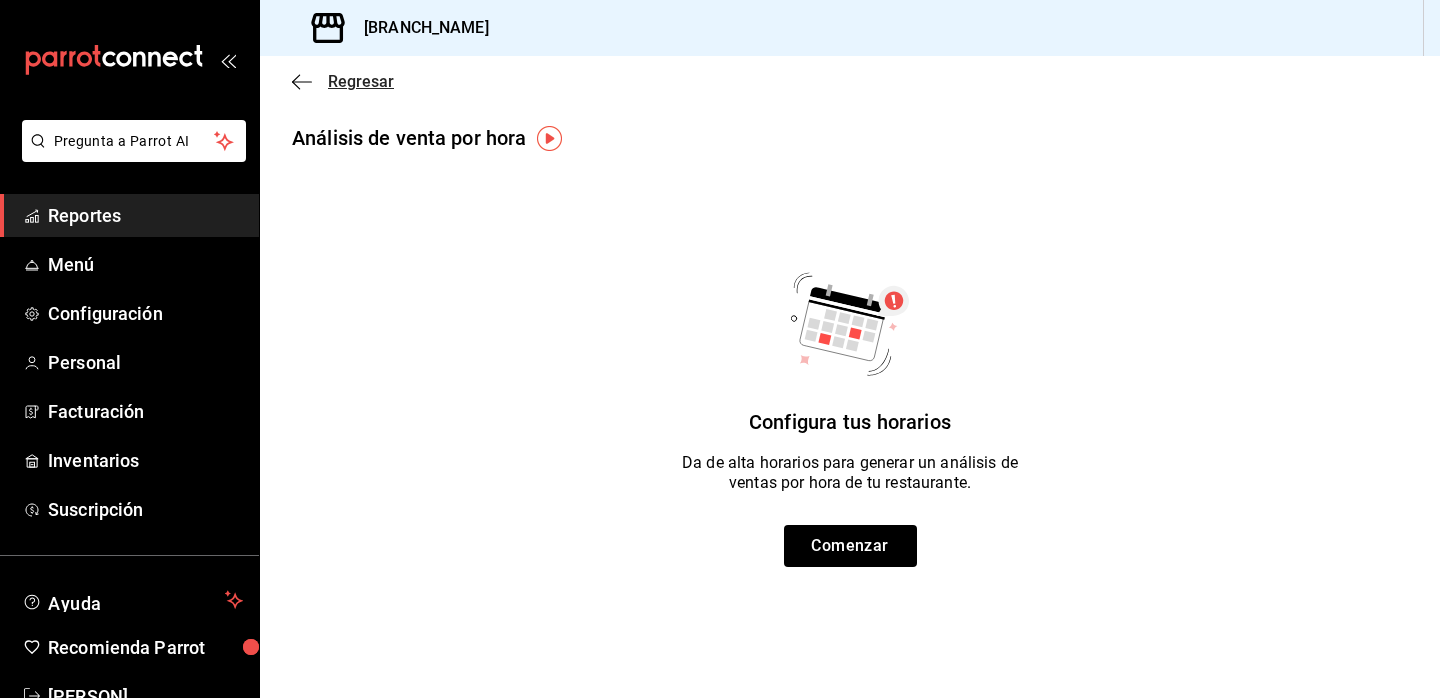 click 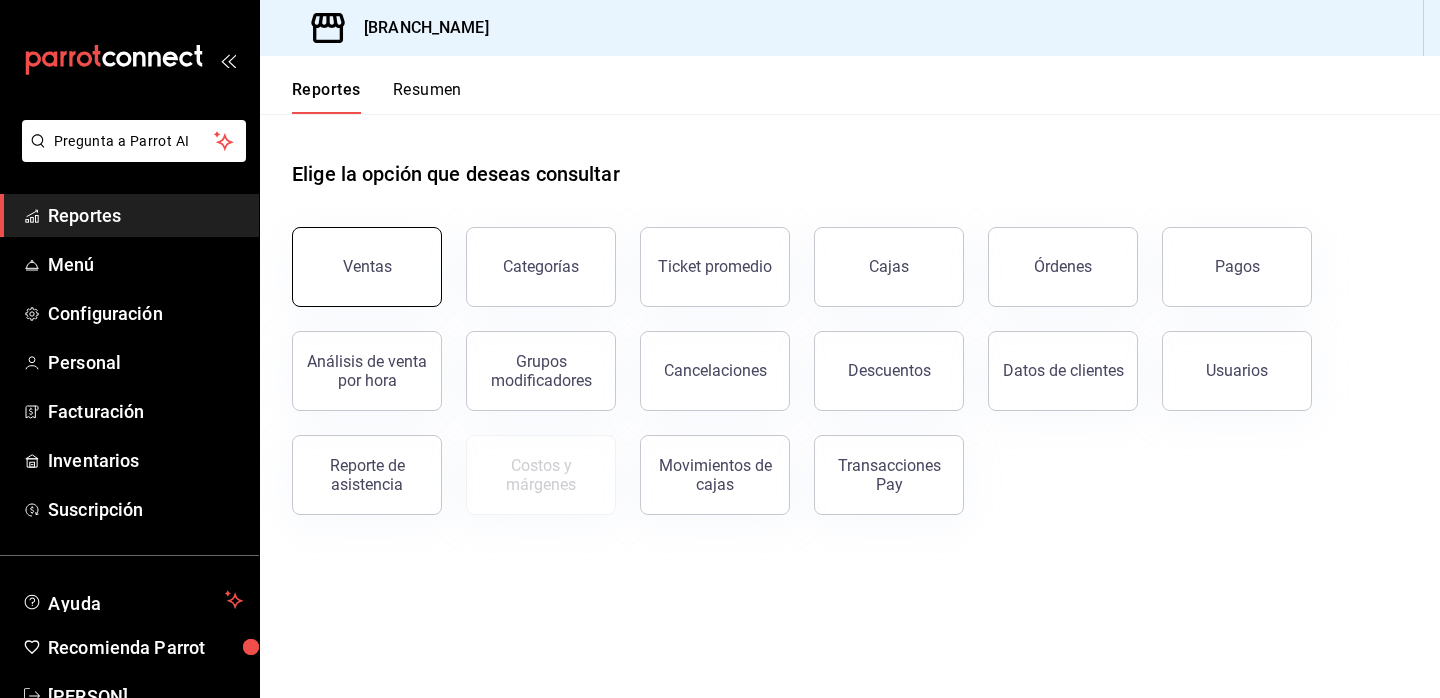 click on "Ventas" at bounding box center (367, 267) 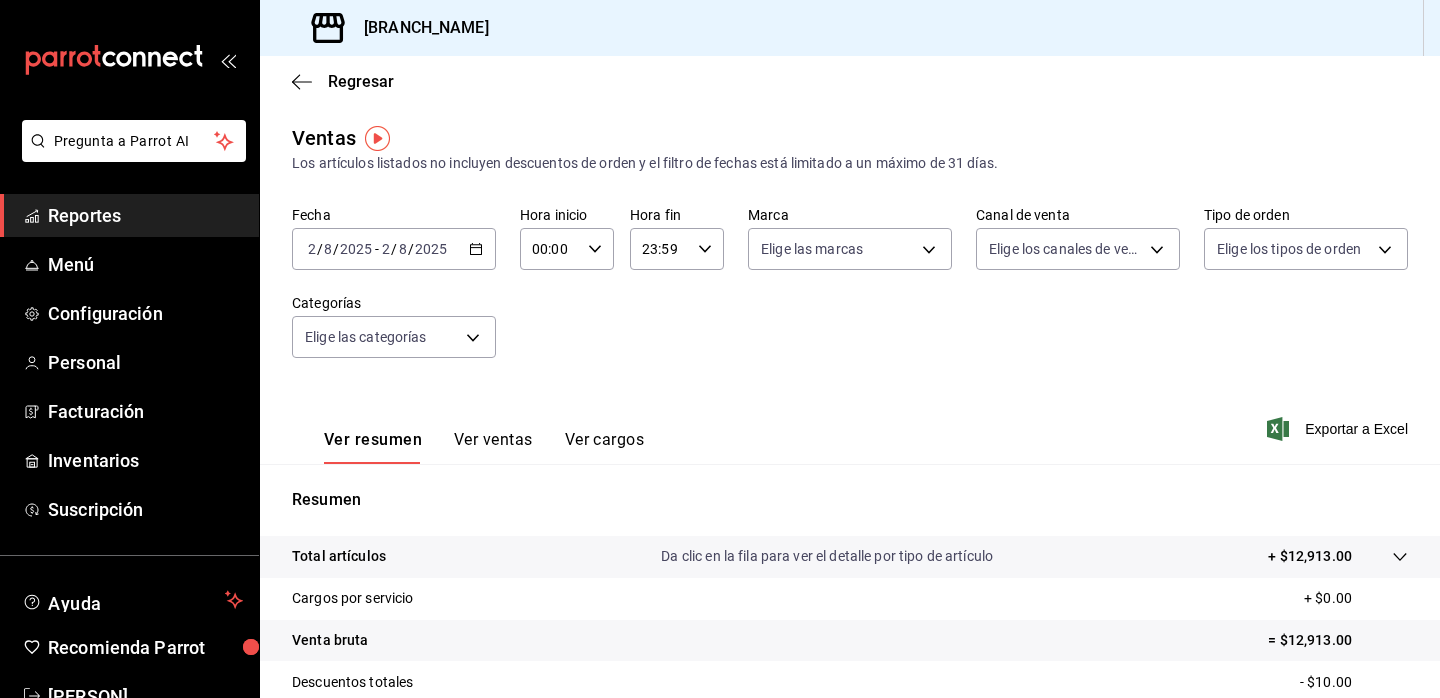 click on "Regresar" at bounding box center [850, 81] 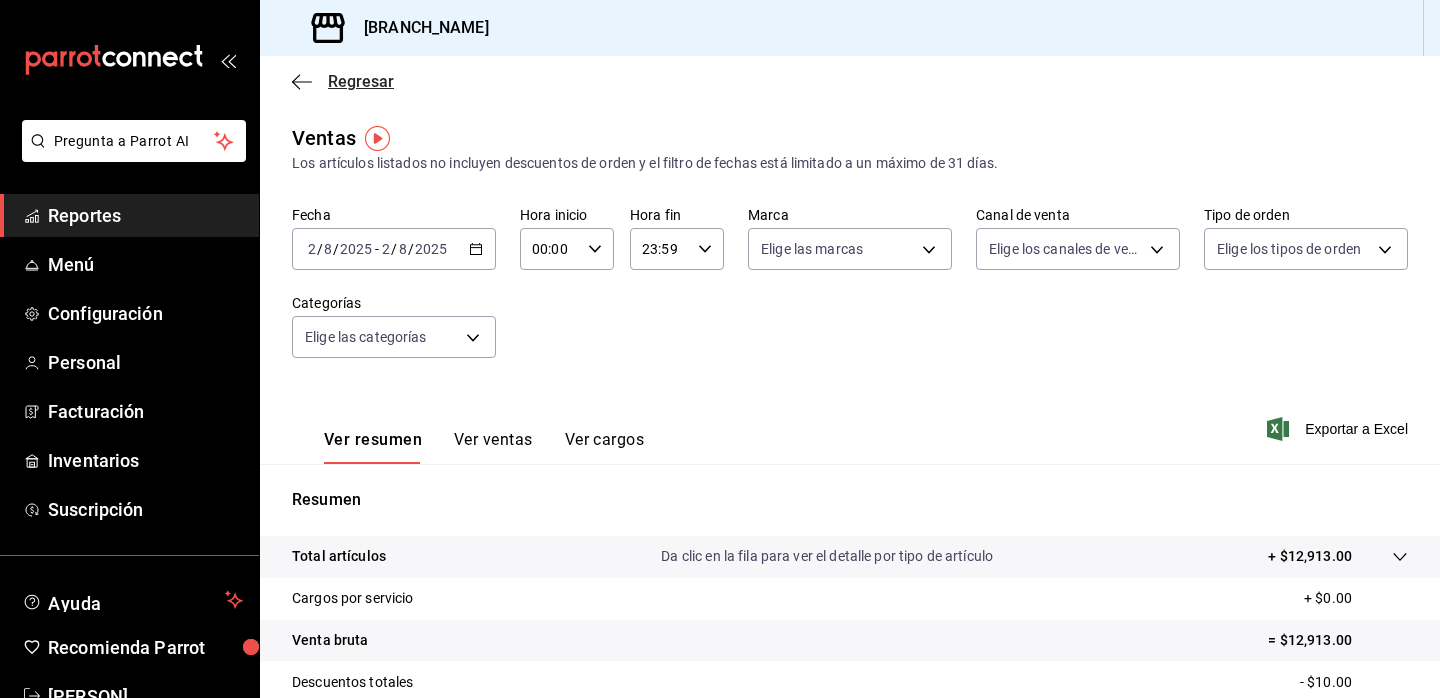 click 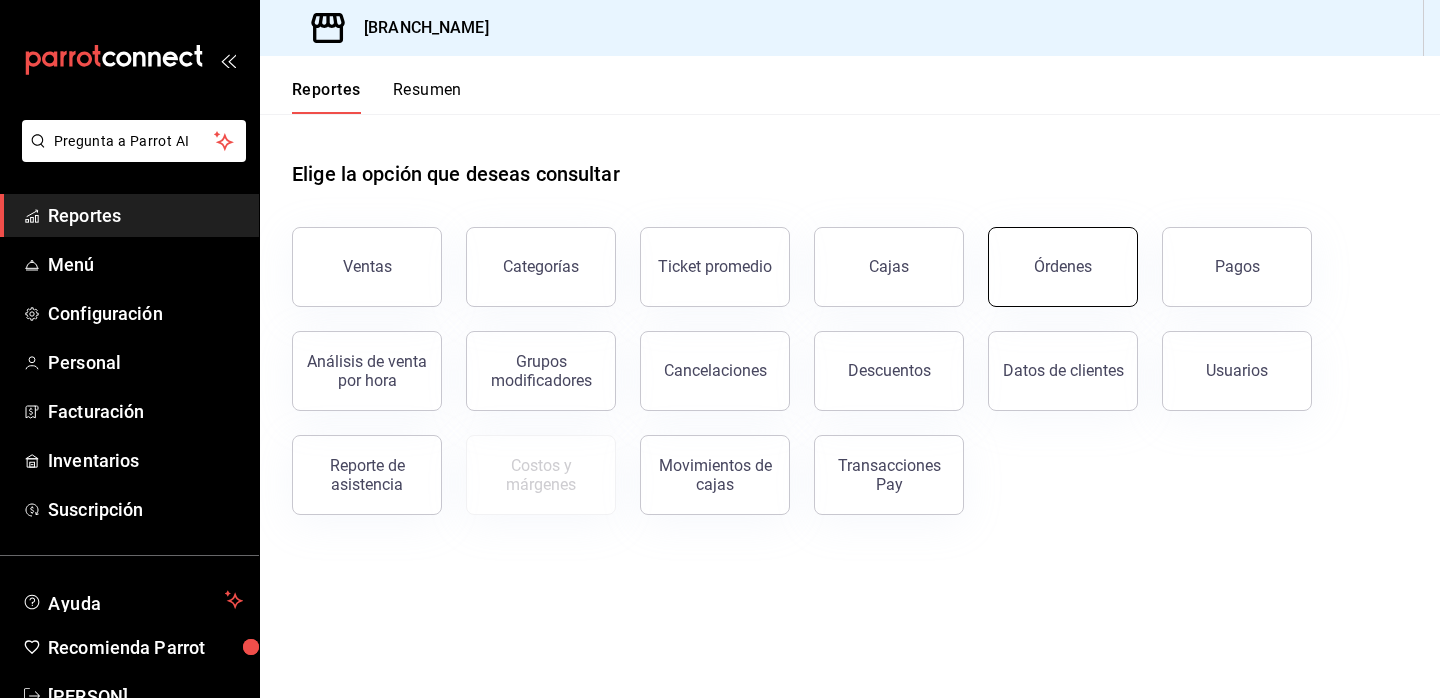 click on "Órdenes" at bounding box center (1063, 266) 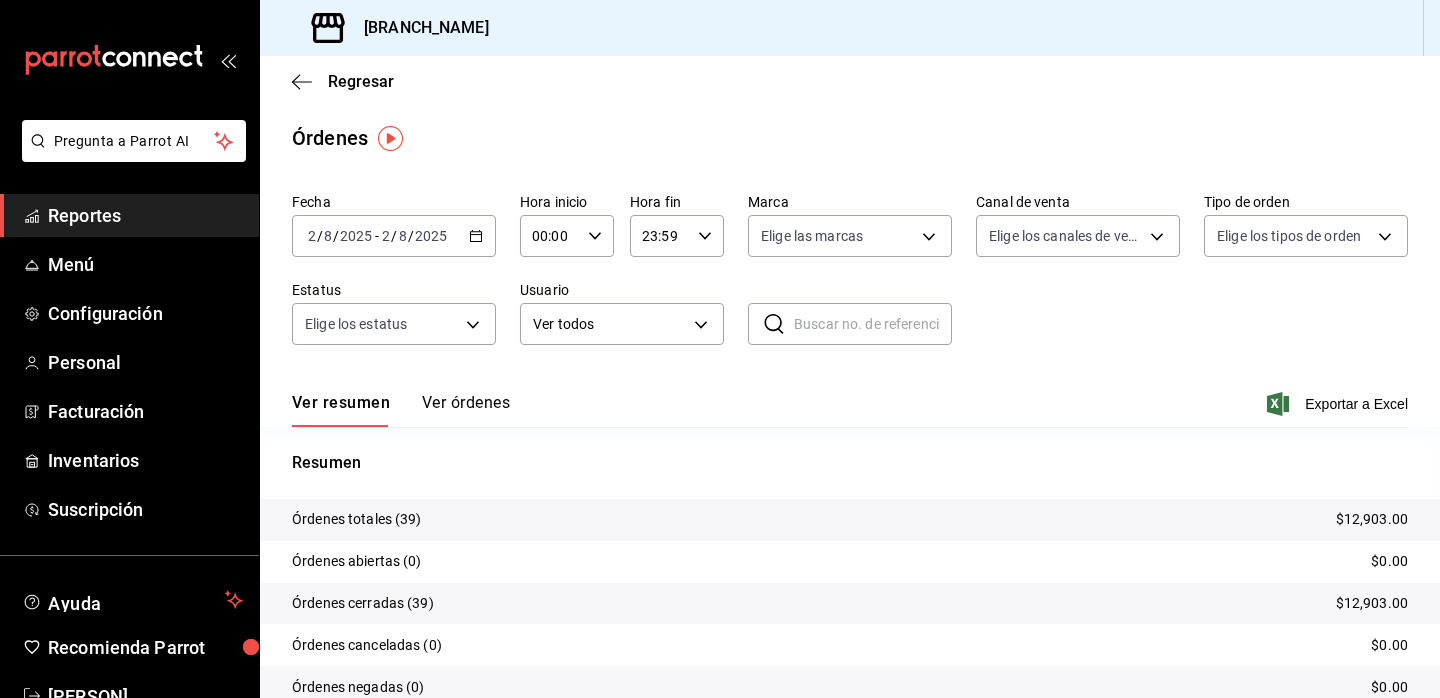 click on "Reportes" at bounding box center [145, 215] 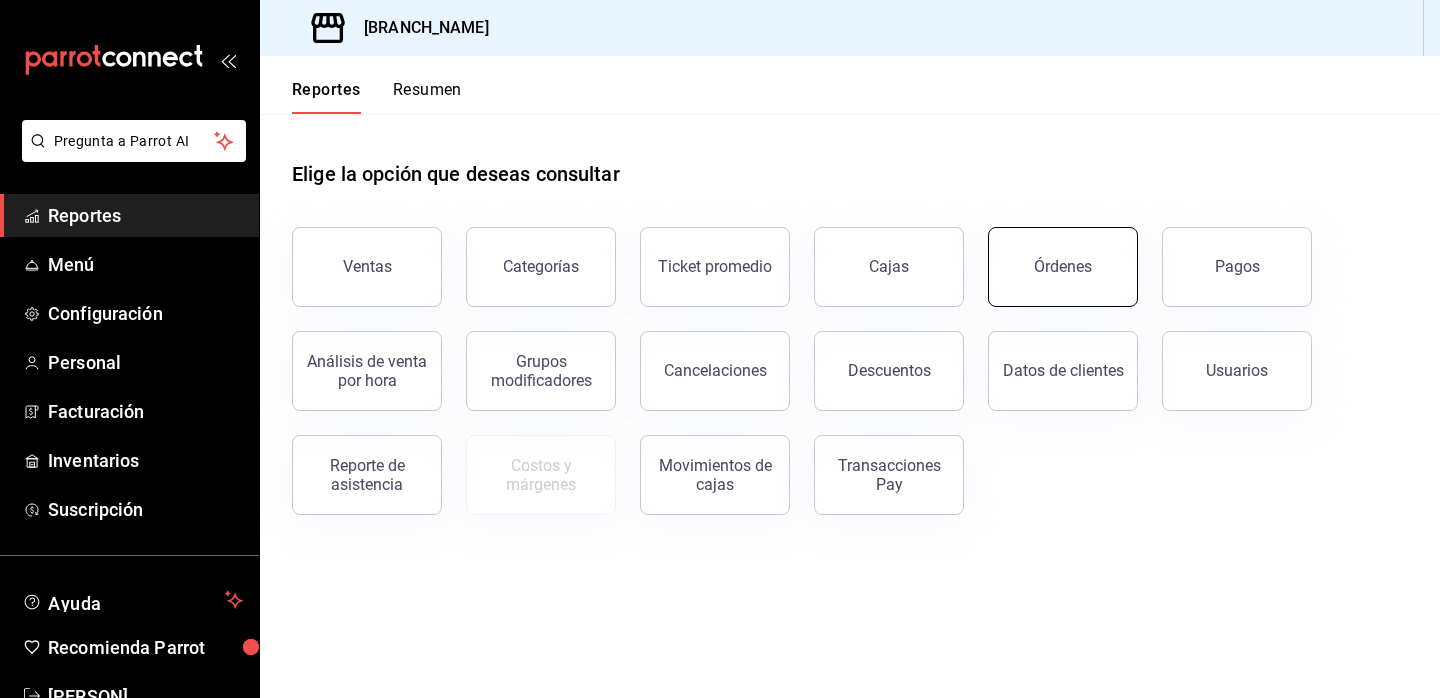 click on "Órdenes" at bounding box center (1063, 267) 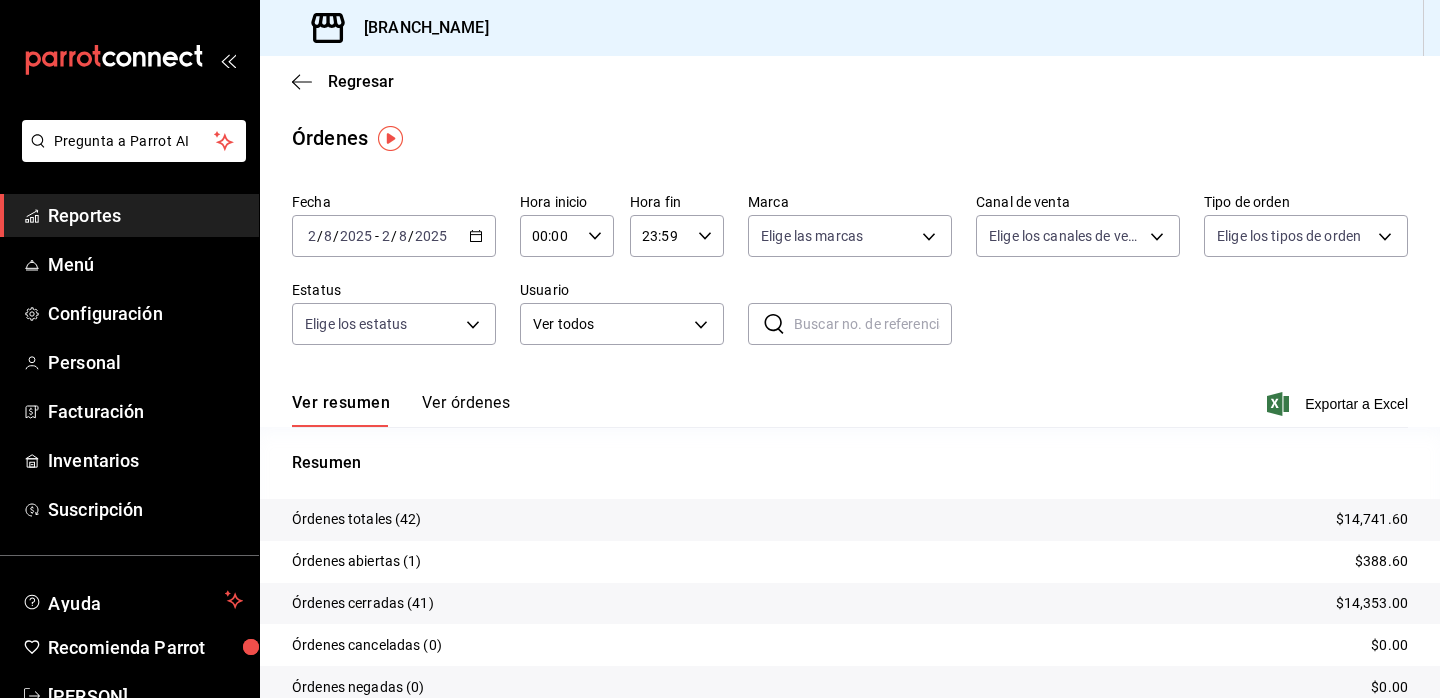 click on "Ver órdenes" at bounding box center (466, 410) 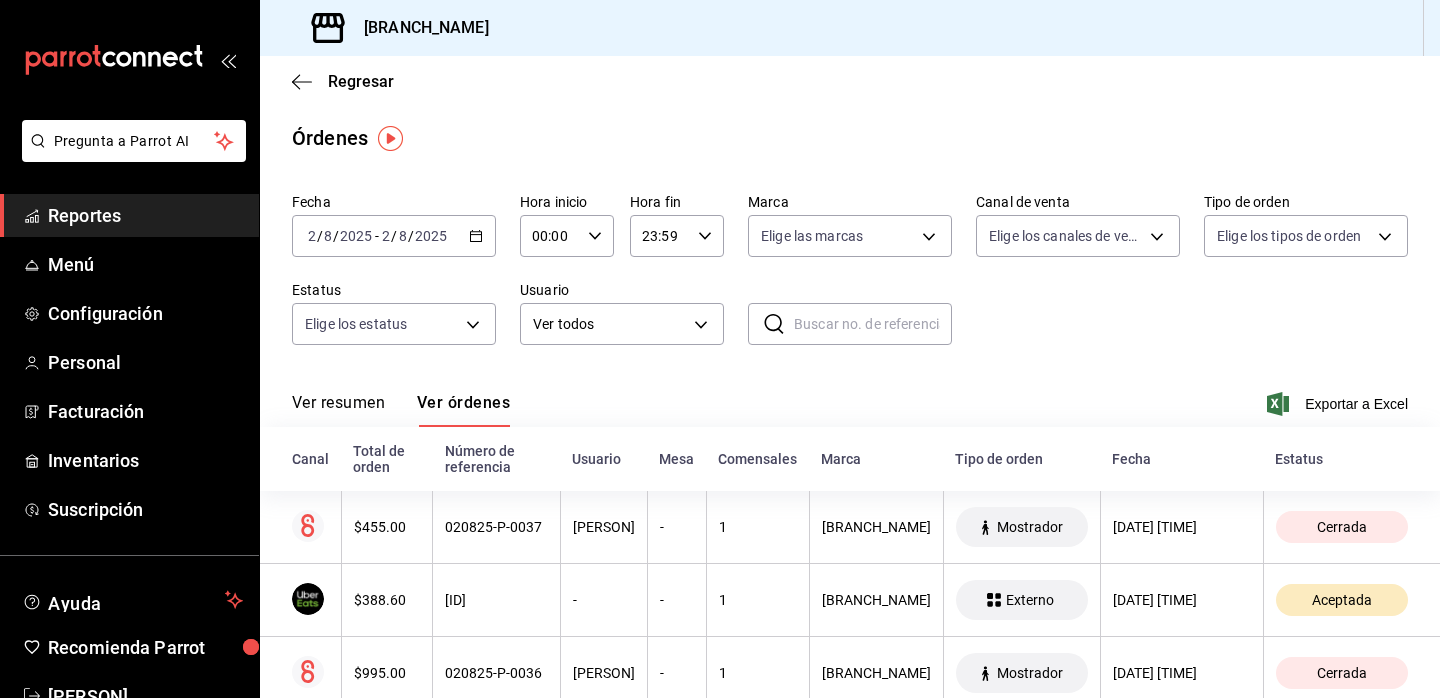 click on "Reportes" at bounding box center (145, 215) 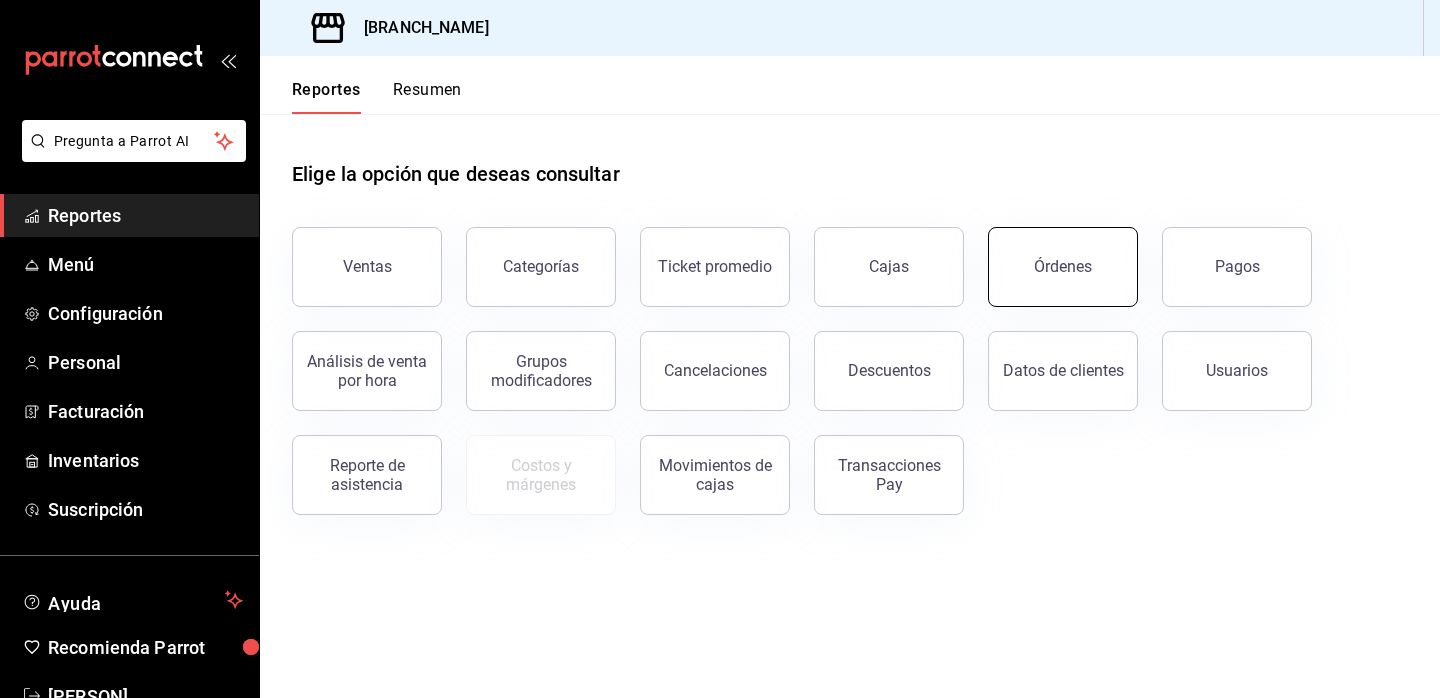 click on "Órdenes" at bounding box center [1063, 267] 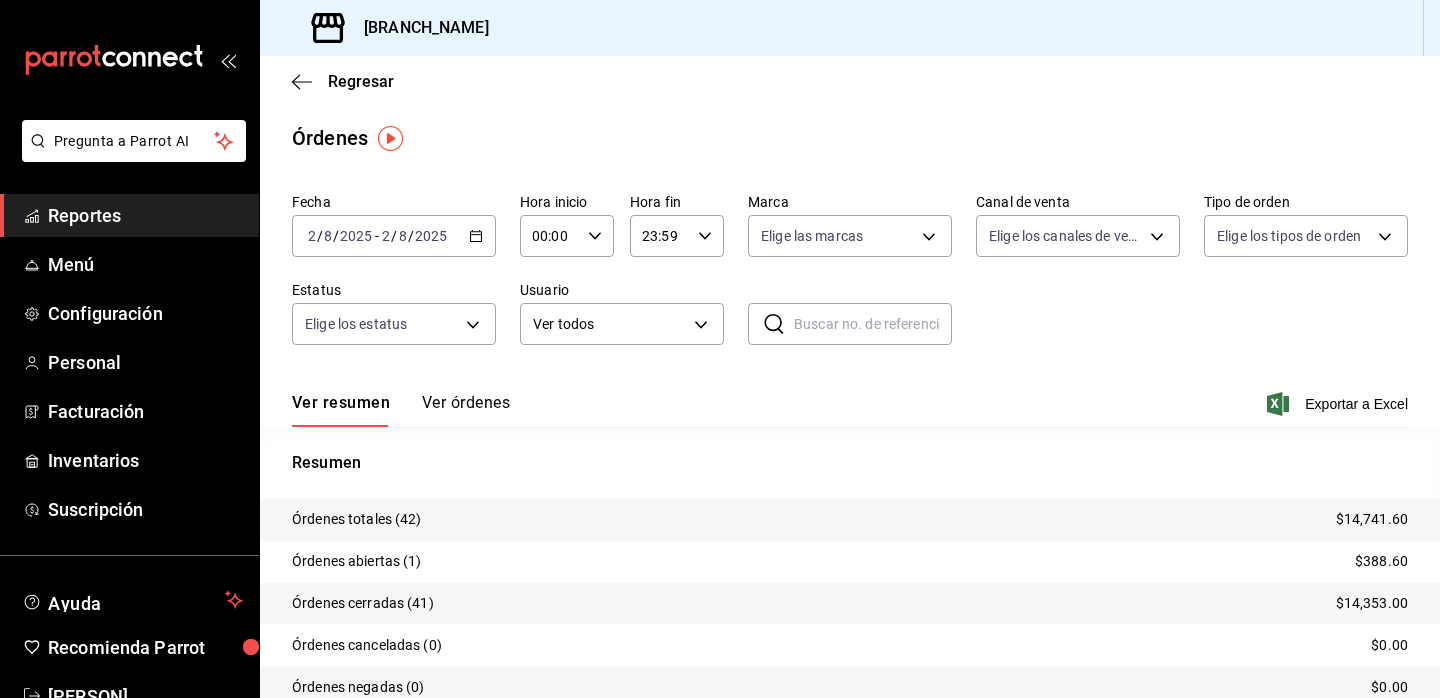 click on "Reportes" at bounding box center [145, 215] 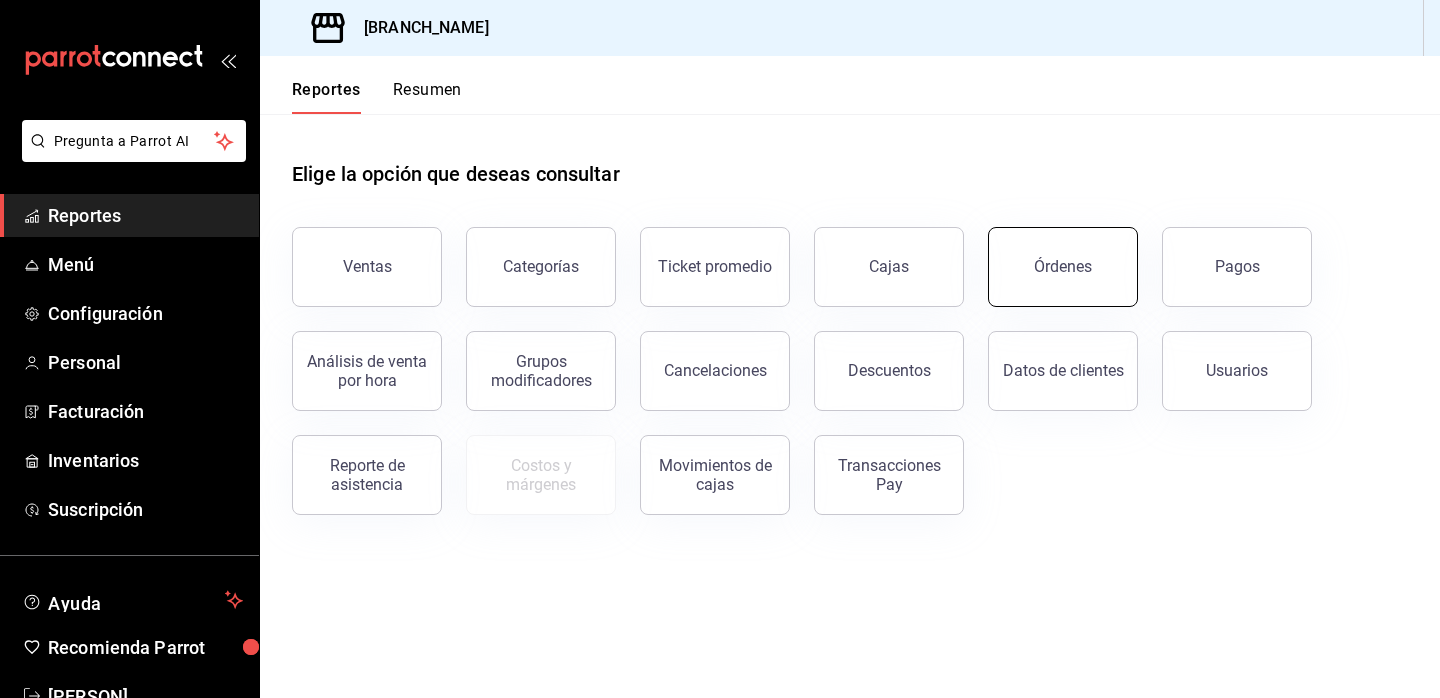 click on "Órdenes" at bounding box center [1063, 267] 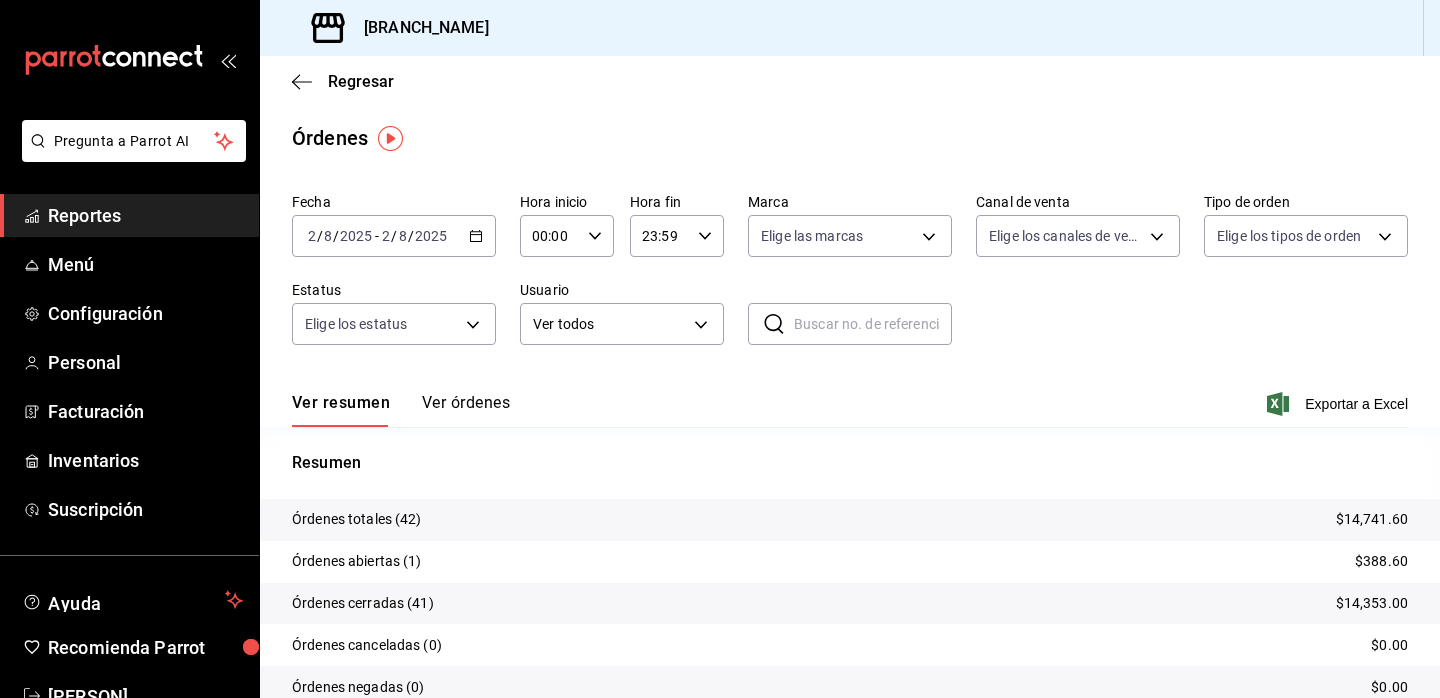 click on "Ver órdenes" at bounding box center [466, 410] 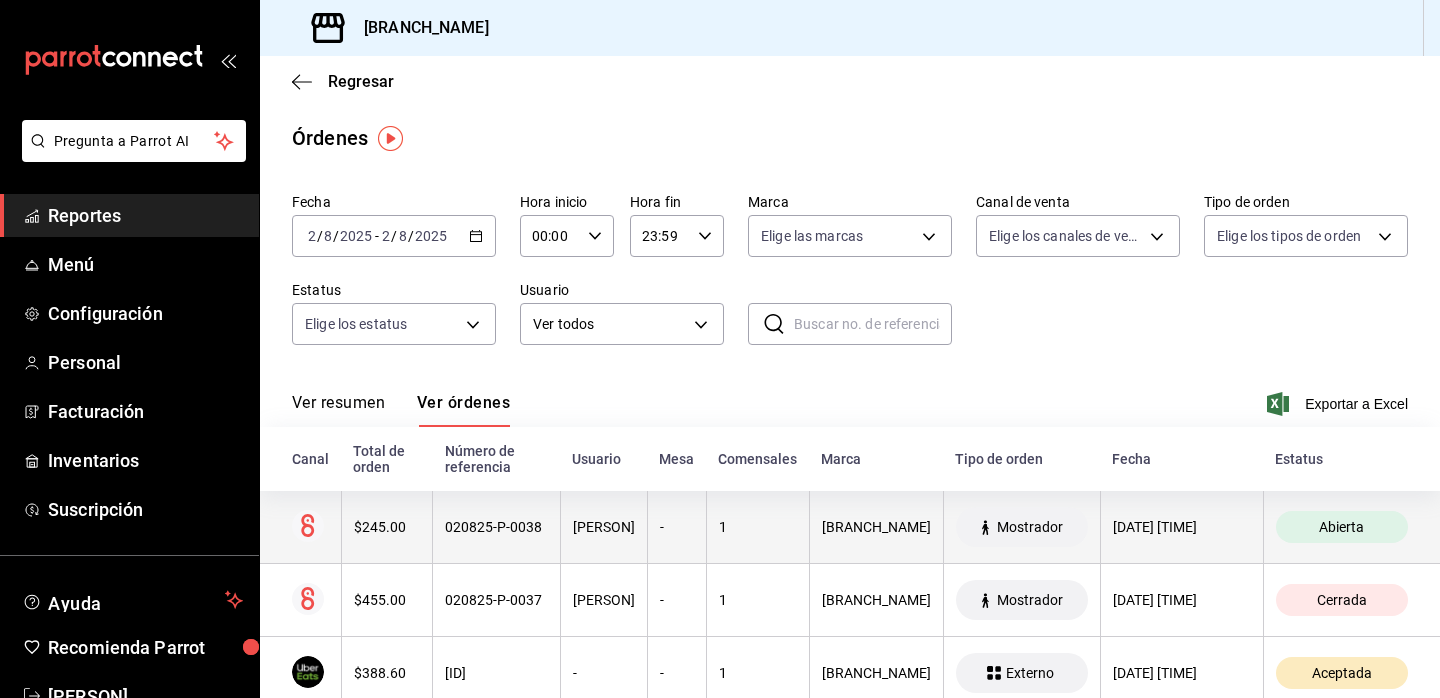 click on "$245.00" at bounding box center [387, 527] 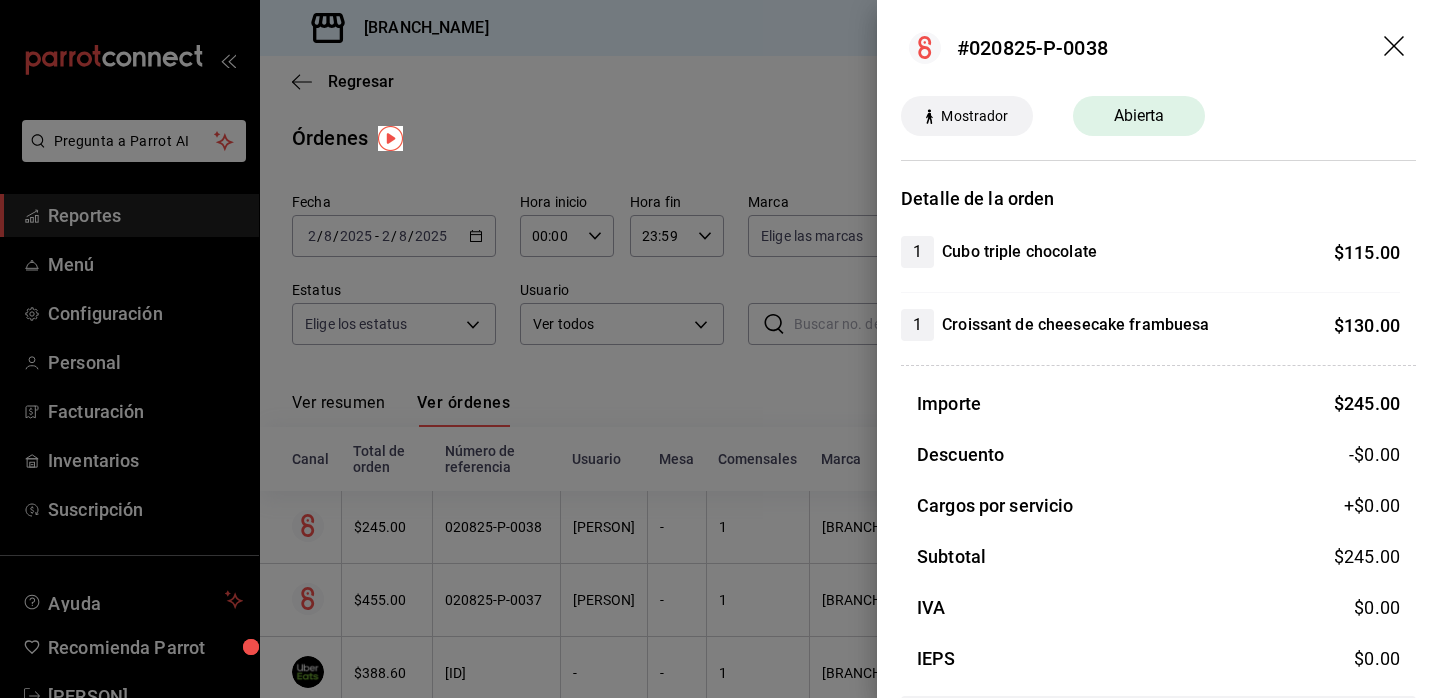 click at bounding box center (720, 349) 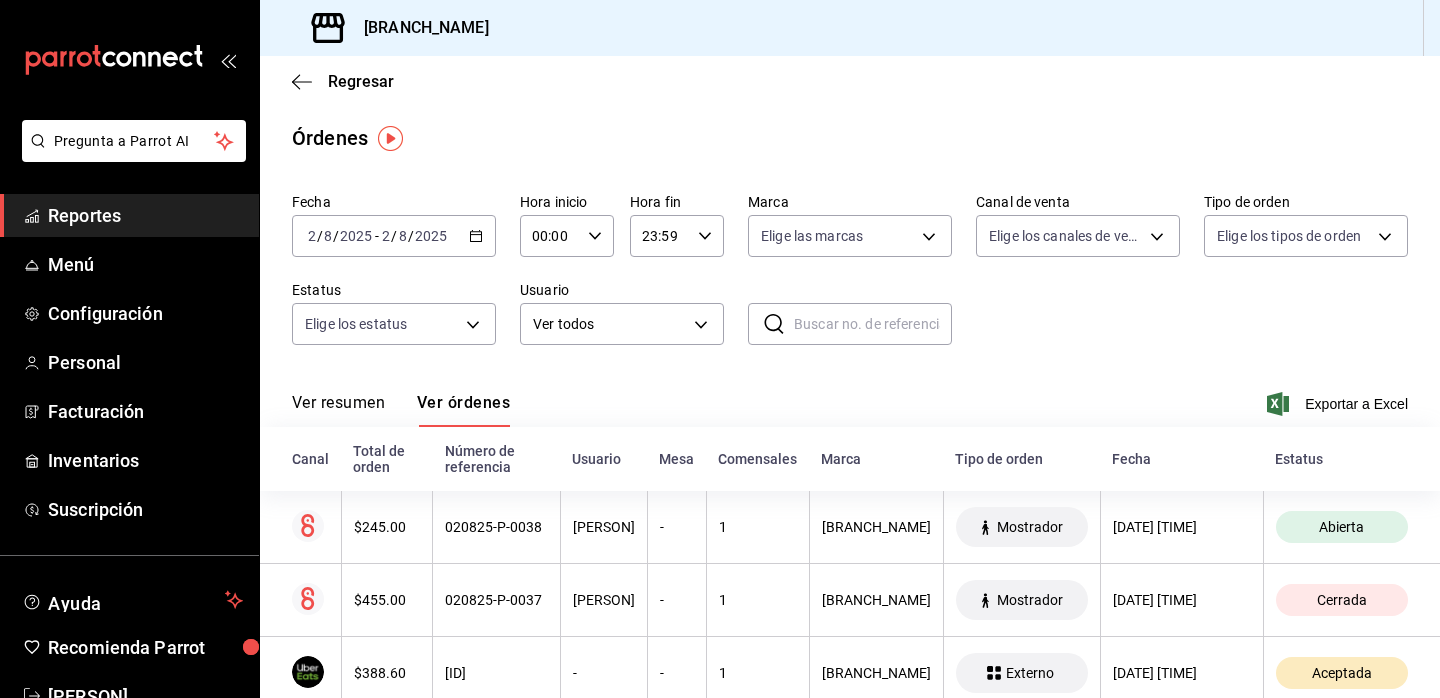 click on "Reportes" at bounding box center (145, 215) 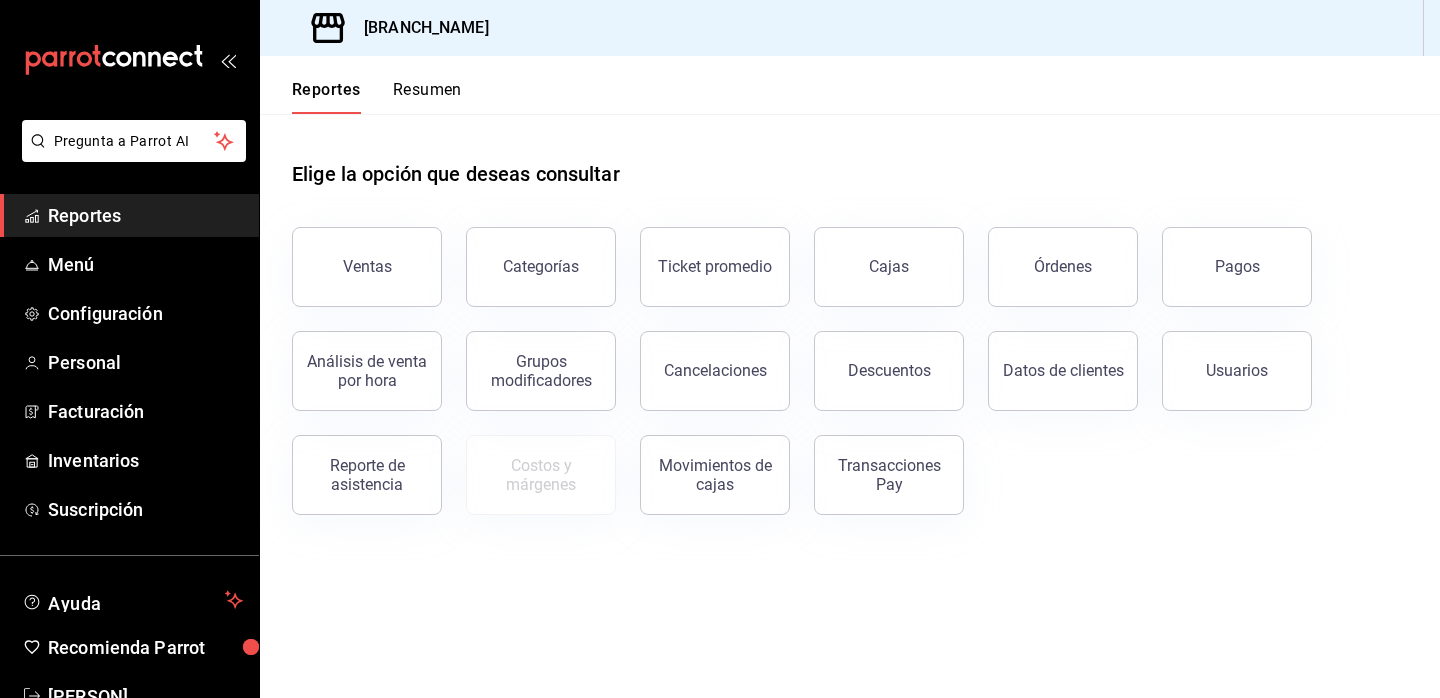 click on "Resumen" at bounding box center [427, 97] 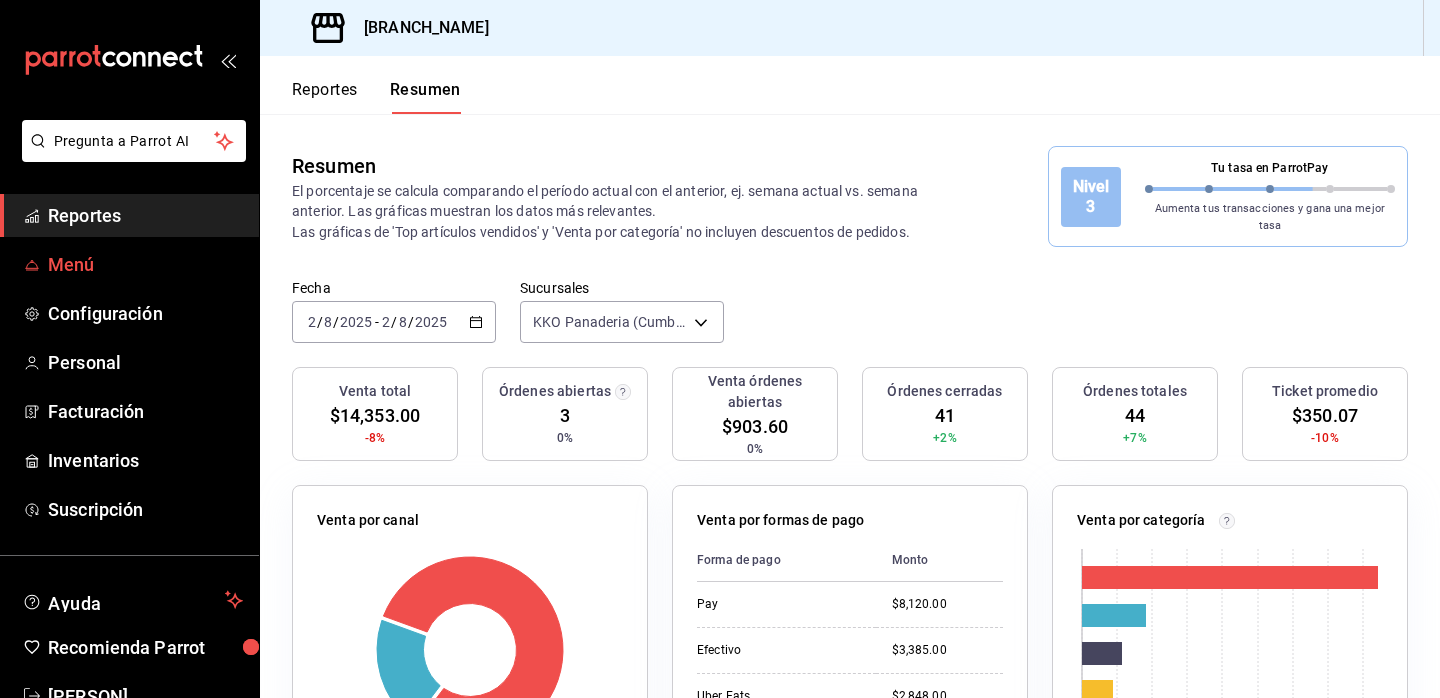 click on "Menú" at bounding box center (145, 264) 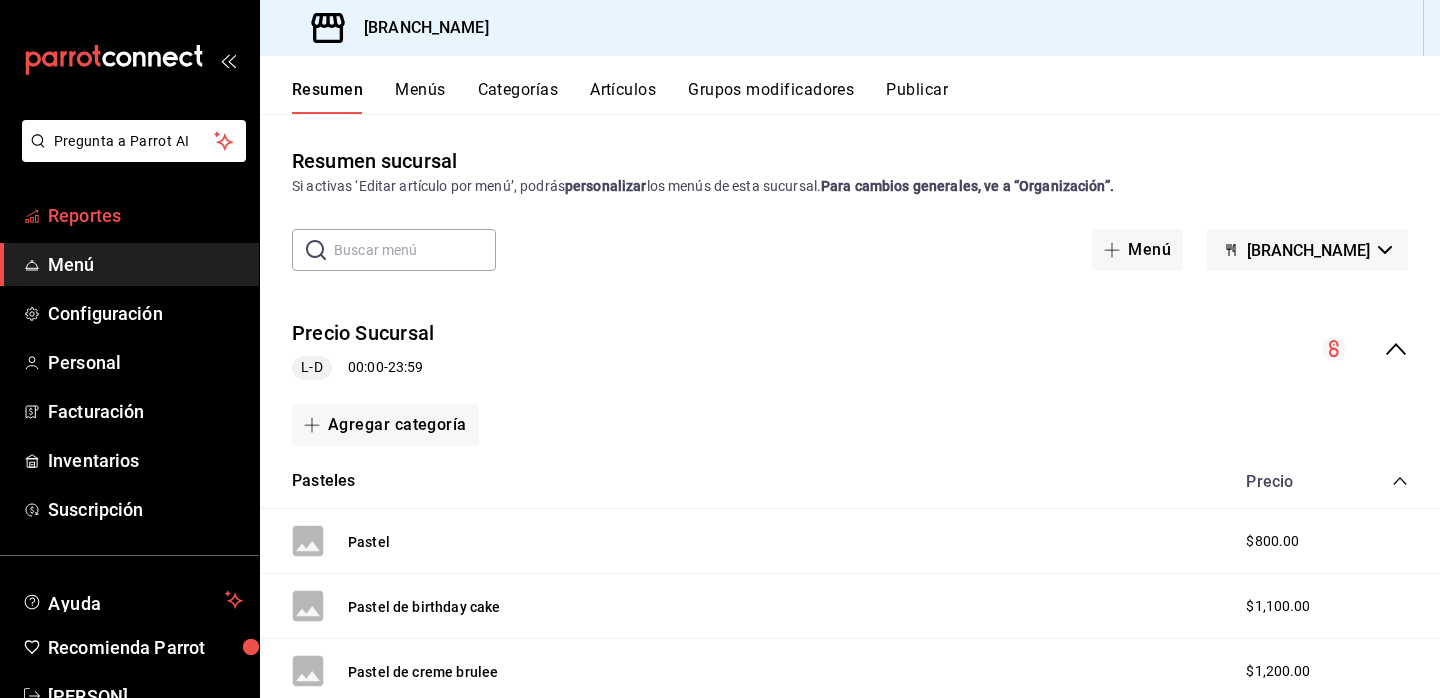 click on "Reportes" at bounding box center (145, 215) 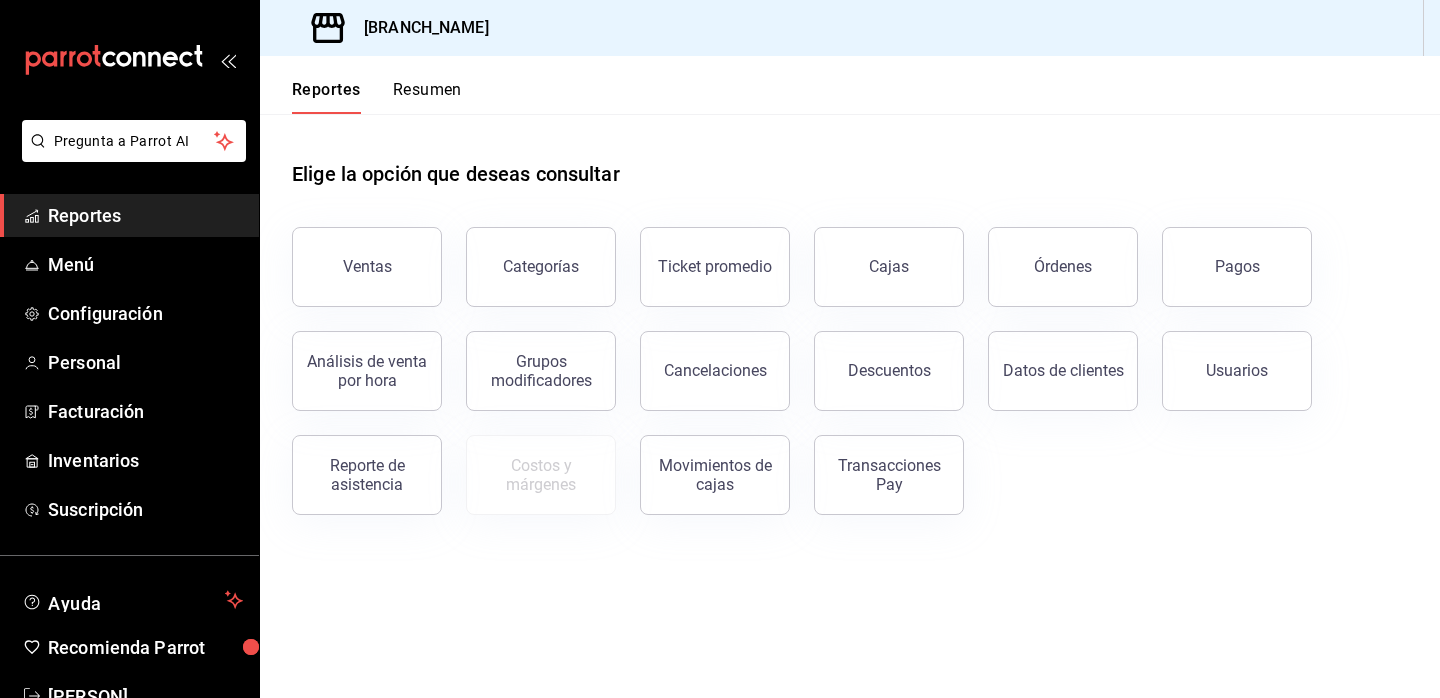 click on "Resumen" at bounding box center [427, 97] 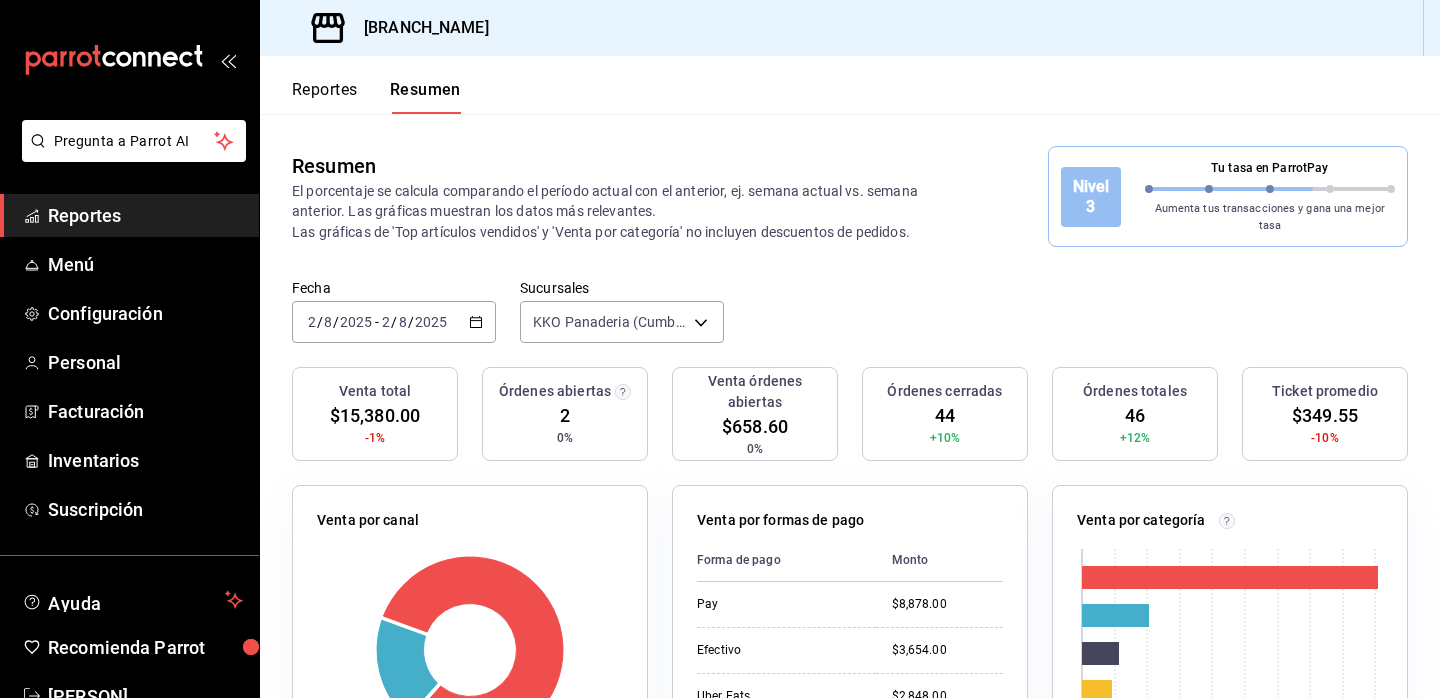 click on "Reportes" at bounding box center (325, 97) 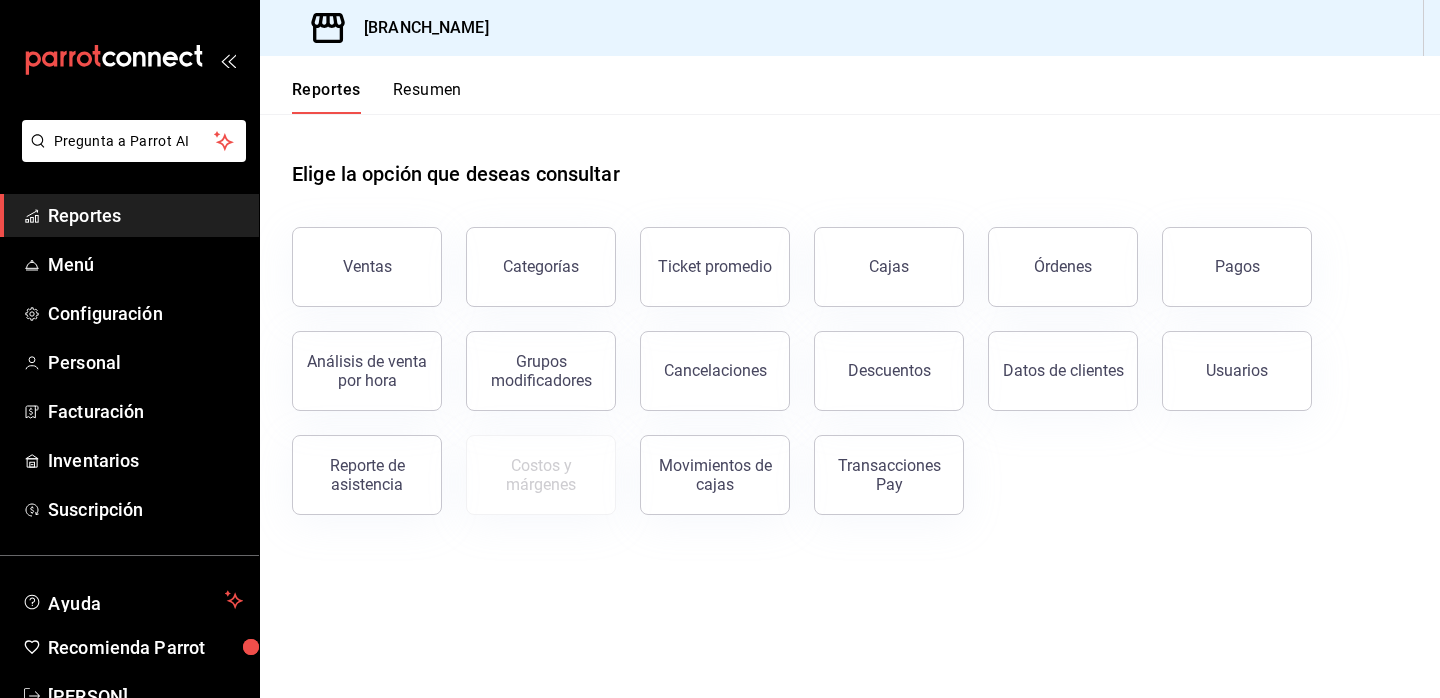 click on "Resumen" at bounding box center [427, 97] 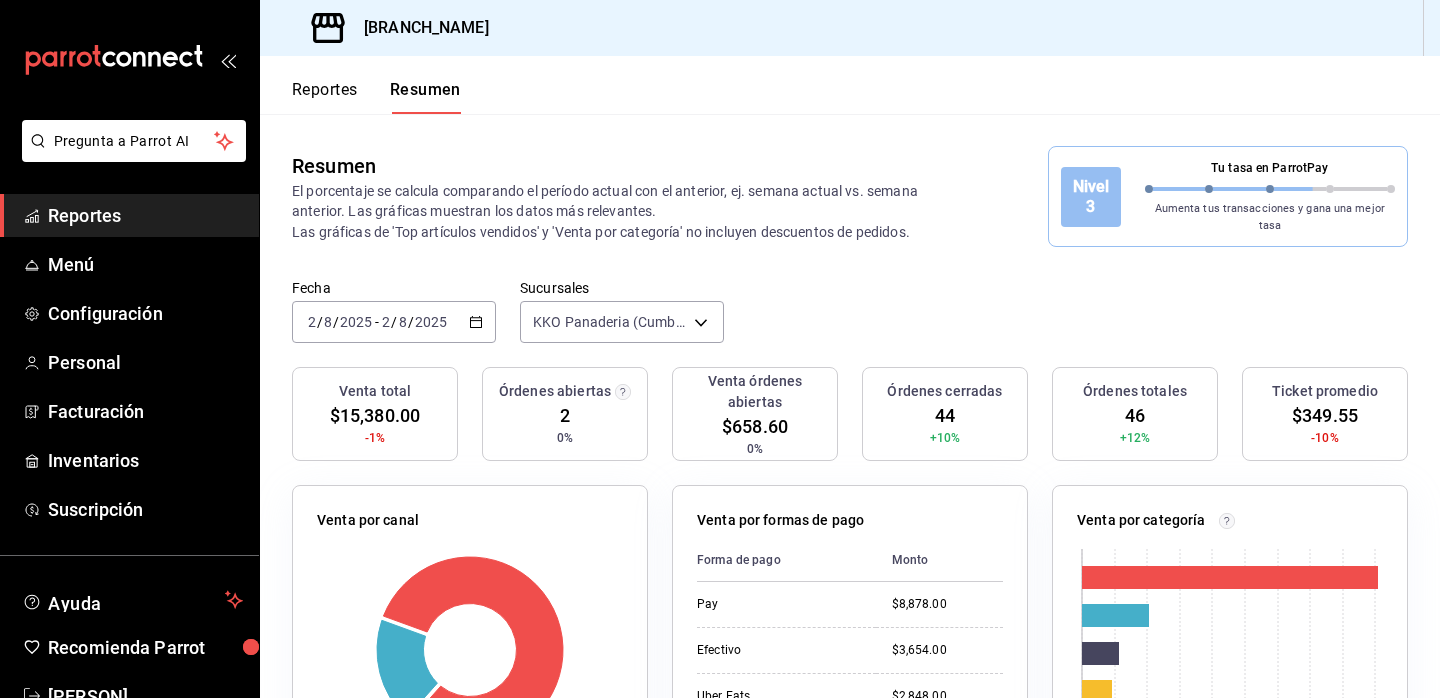 click on "Reportes" at bounding box center (145, 215) 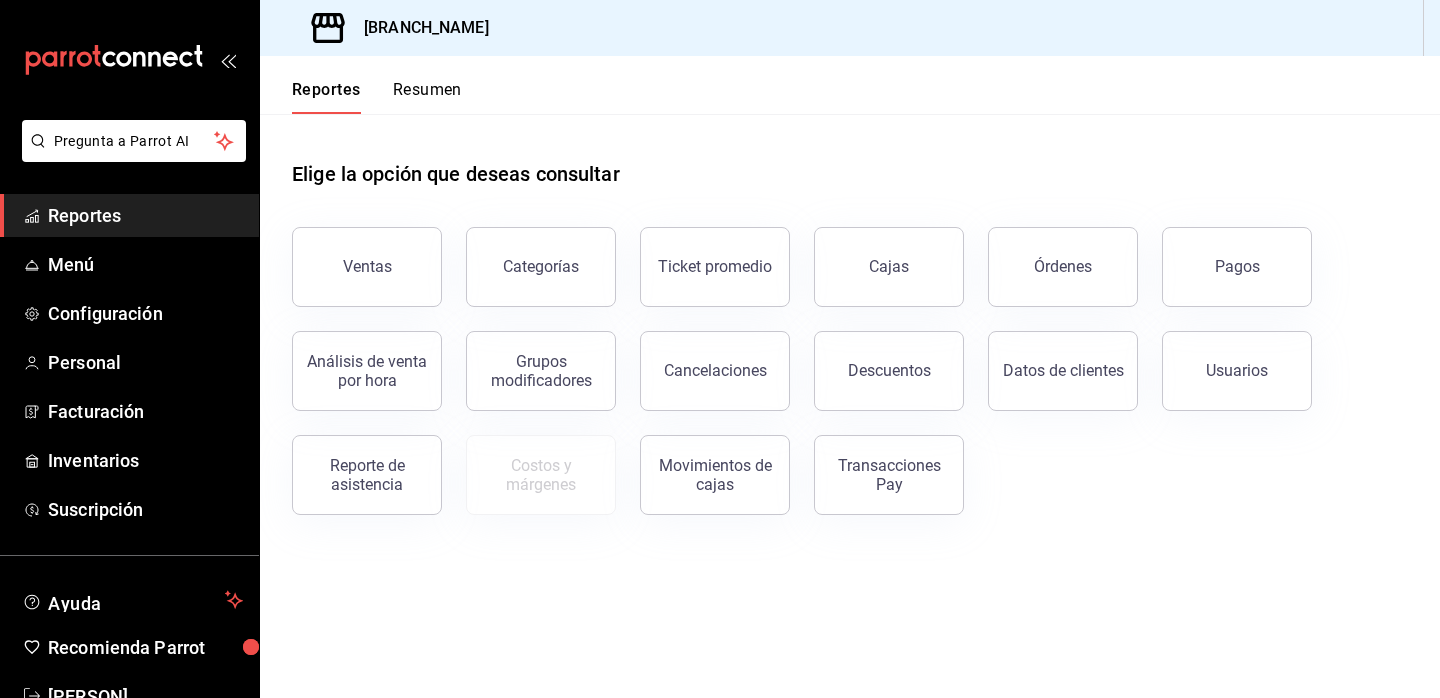 click on "Resumen" at bounding box center [427, 97] 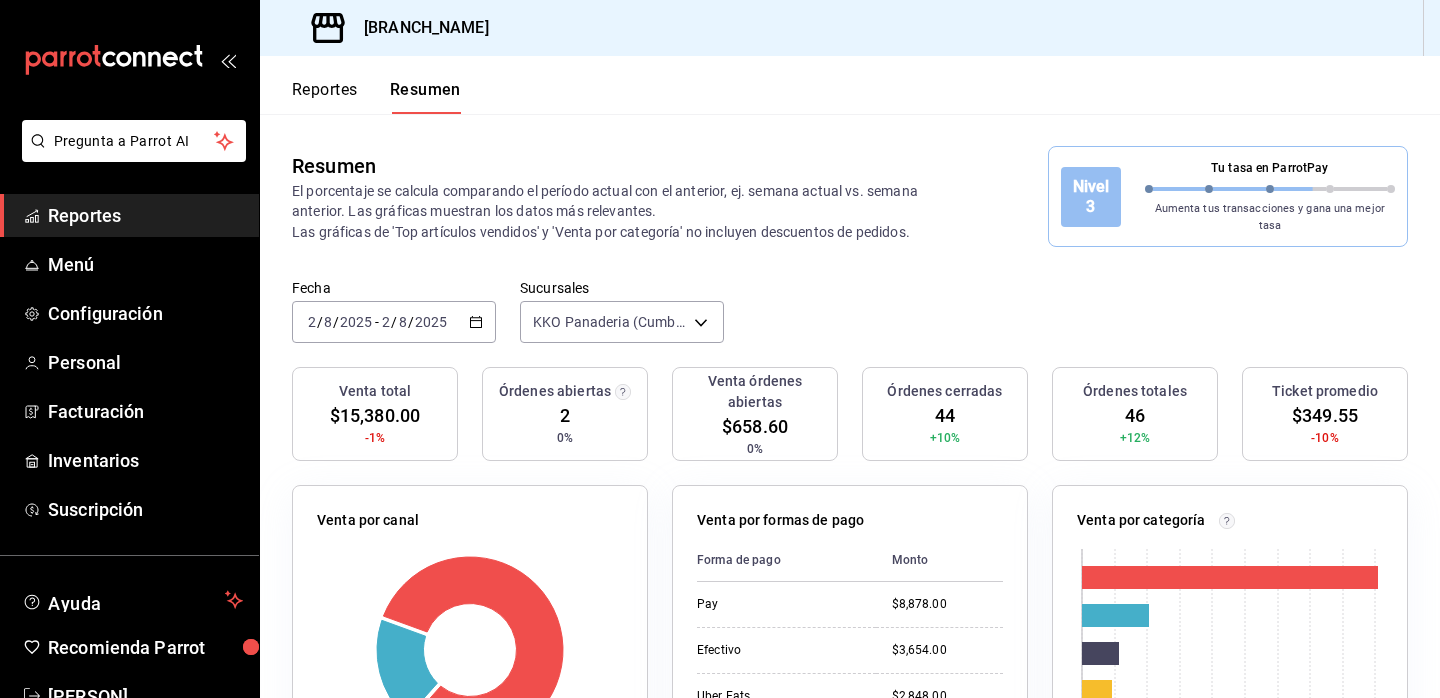 click on "Reportes" at bounding box center (325, 97) 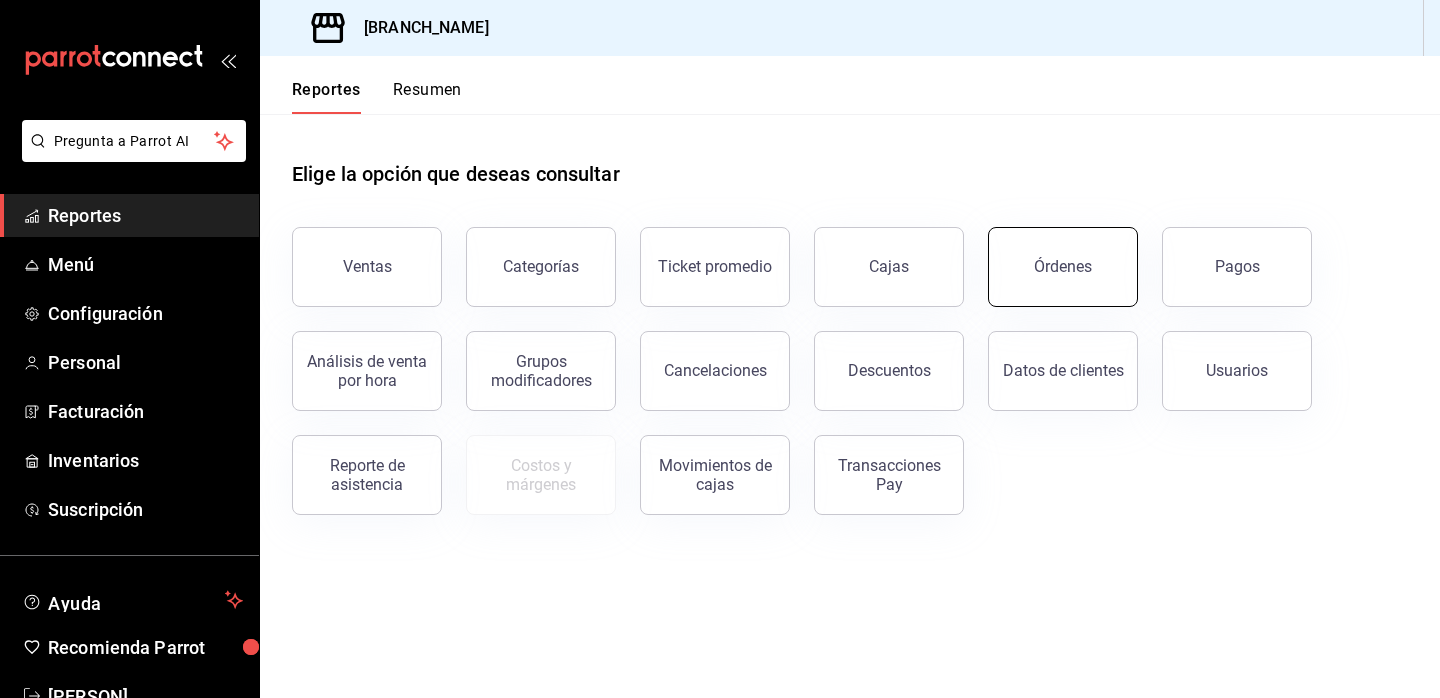 click on "Órdenes" at bounding box center [1063, 266] 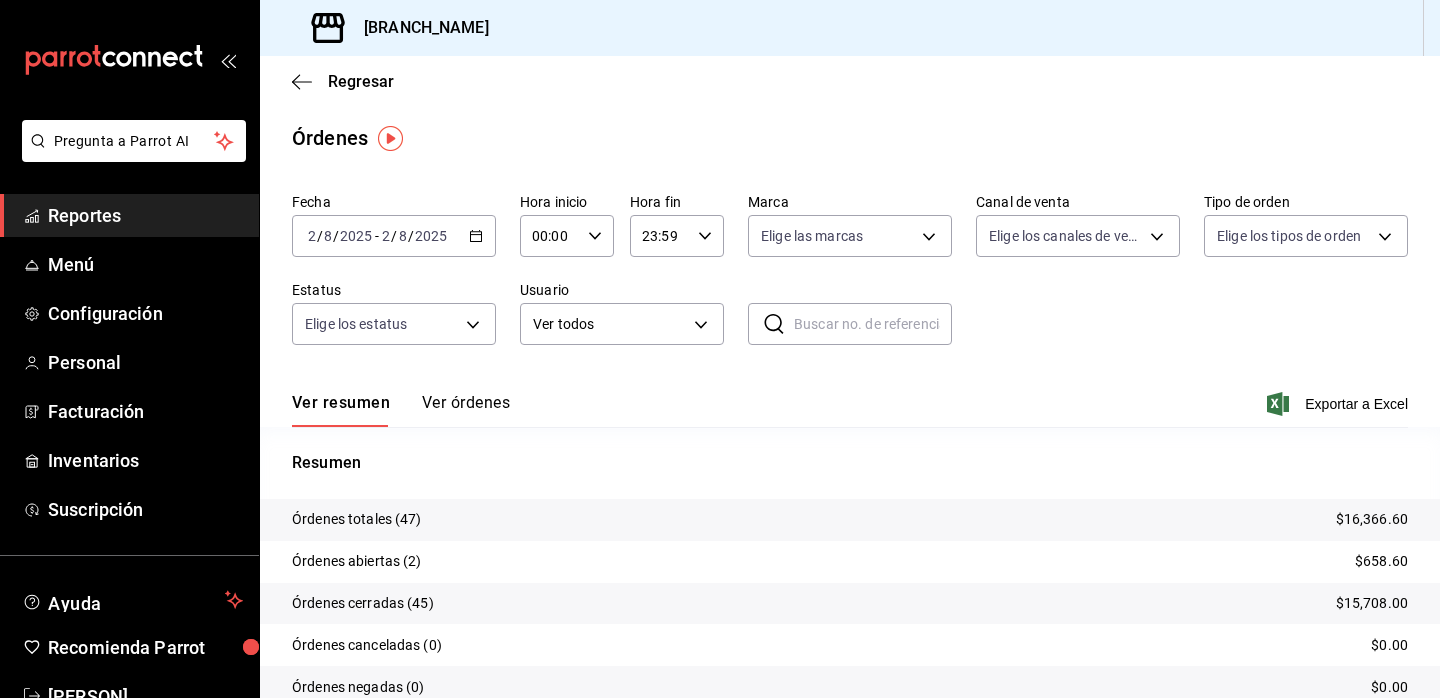 click on "Ver órdenes" at bounding box center (466, 410) 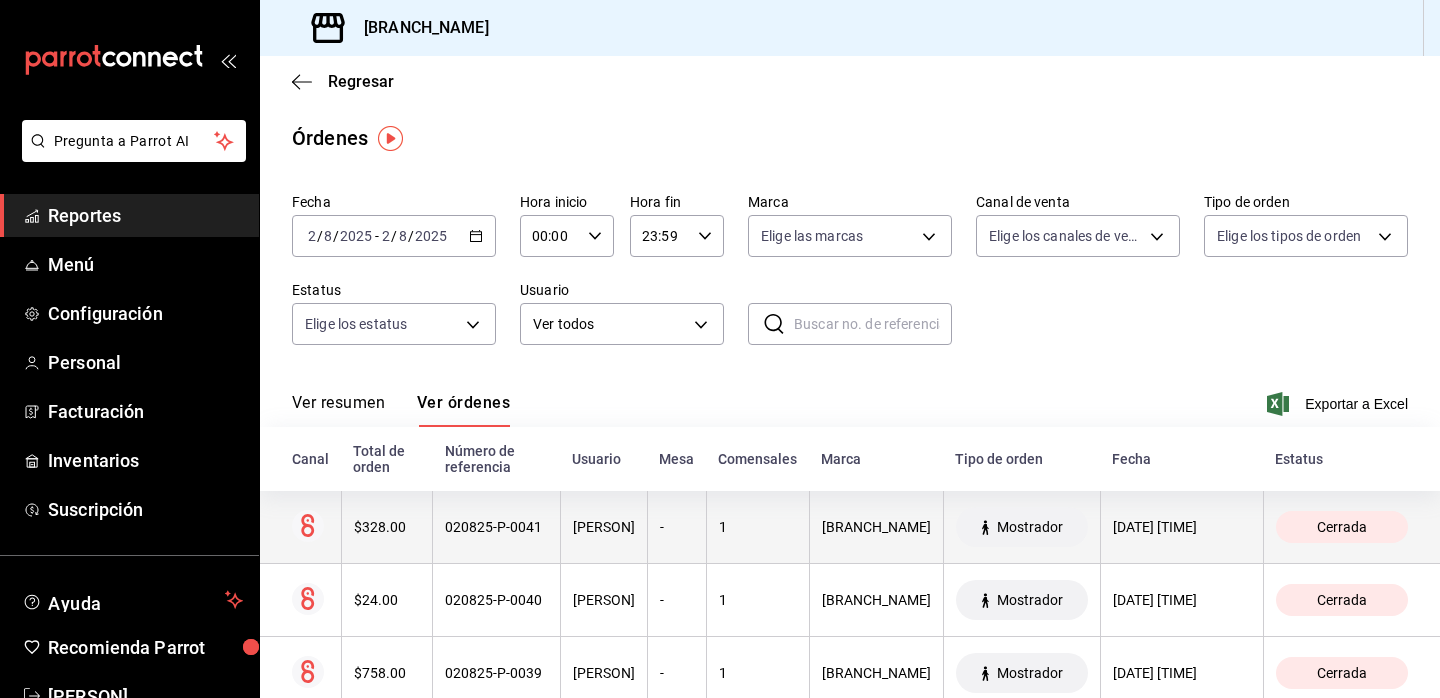 click on "$328.00" at bounding box center [387, 527] 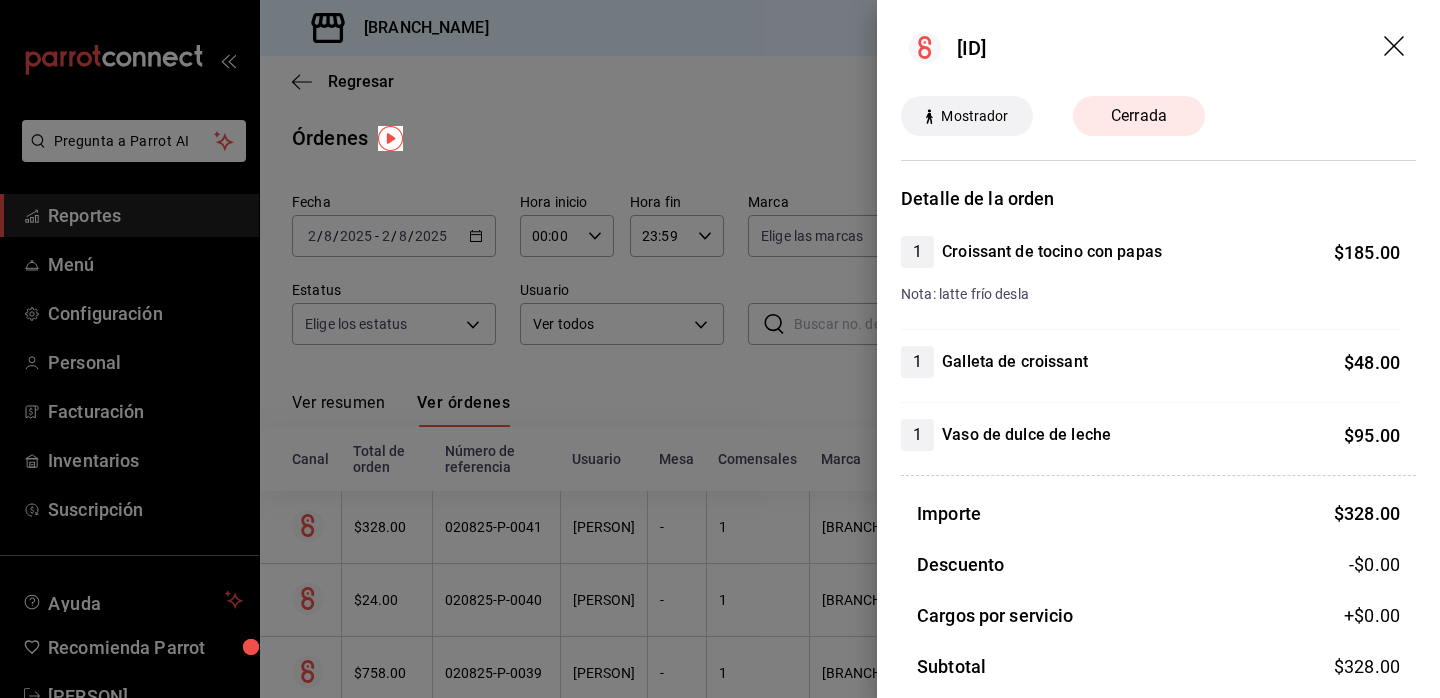 click at bounding box center (720, 349) 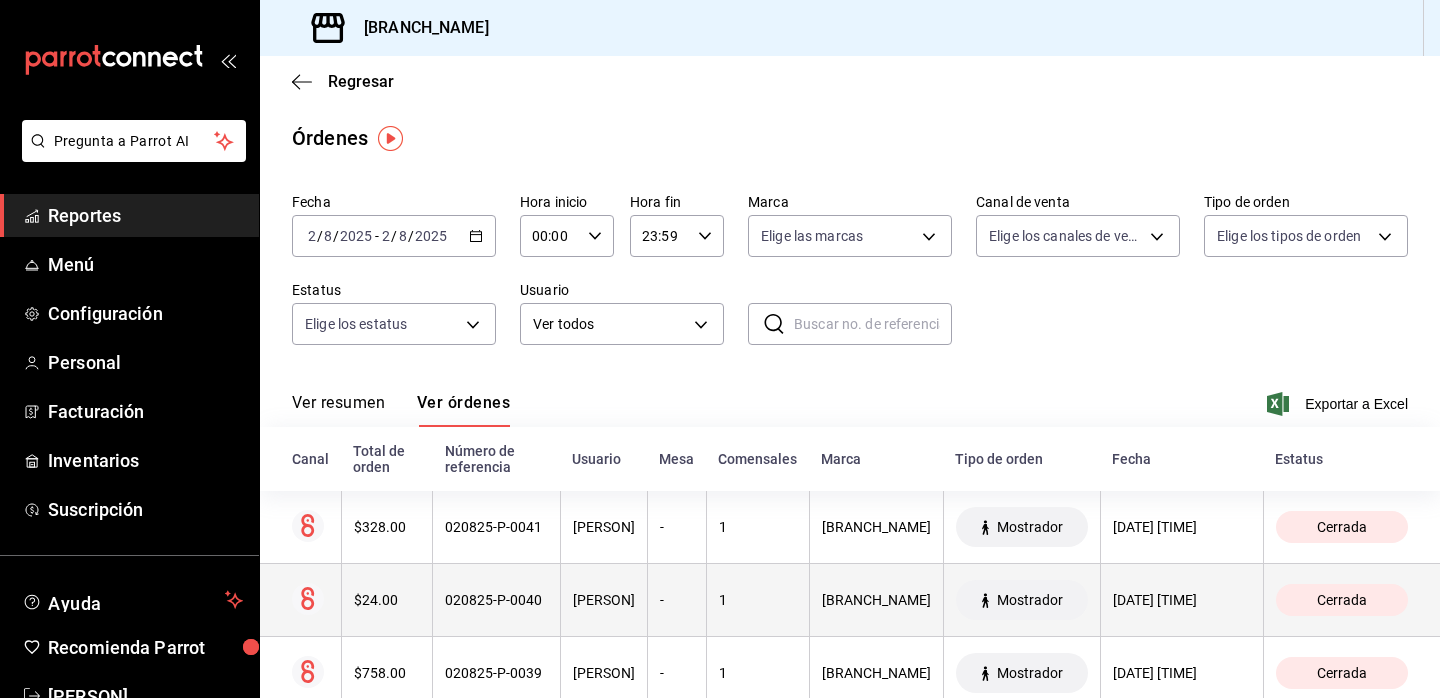 click on "$24.00" at bounding box center (387, 600) 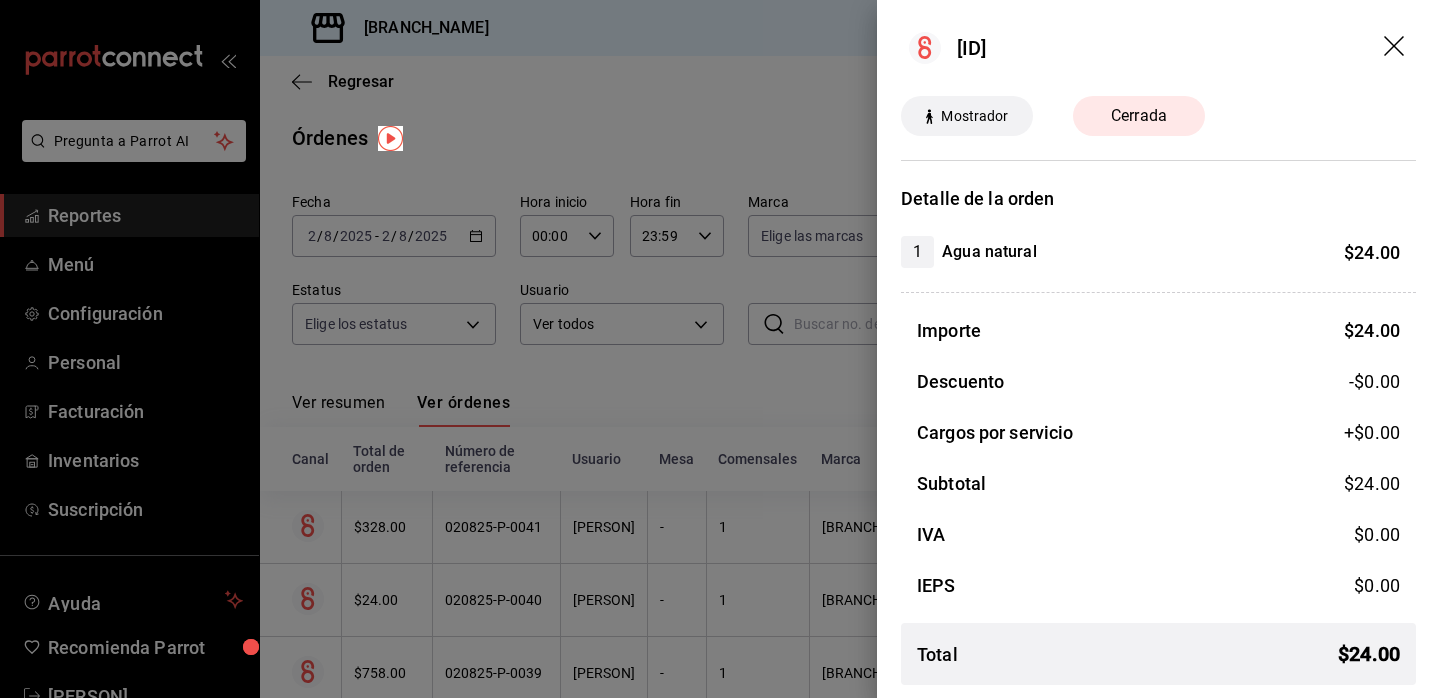 click at bounding box center (720, 349) 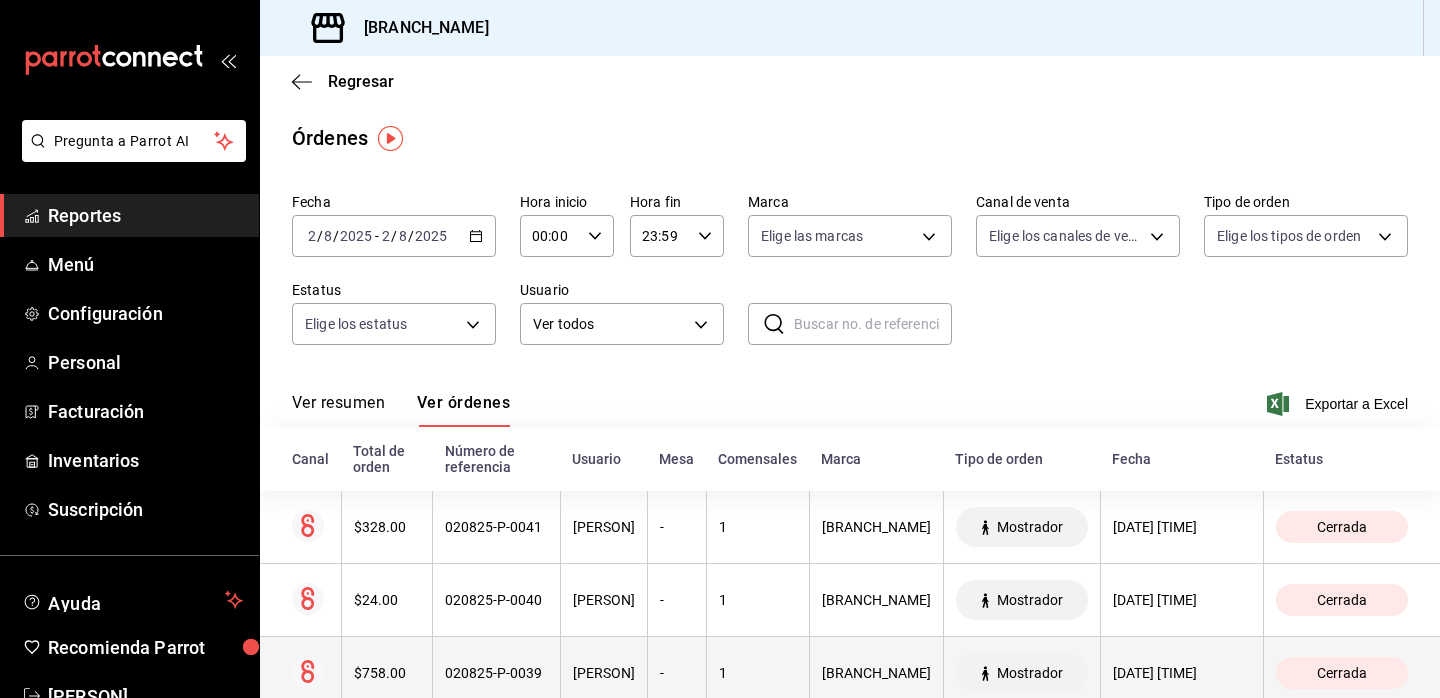 click on "$758.00" at bounding box center [387, 673] 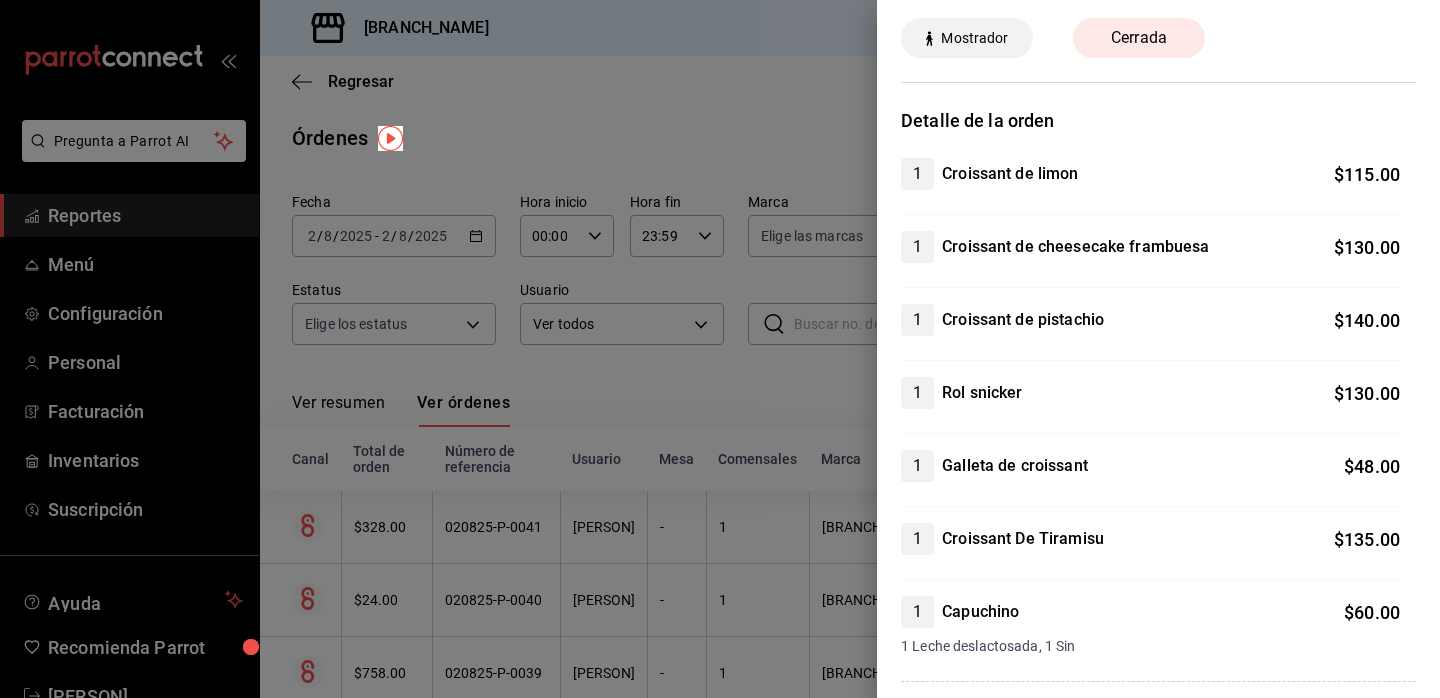 scroll, scrollTop: 114, scrollLeft: 0, axis: vertical 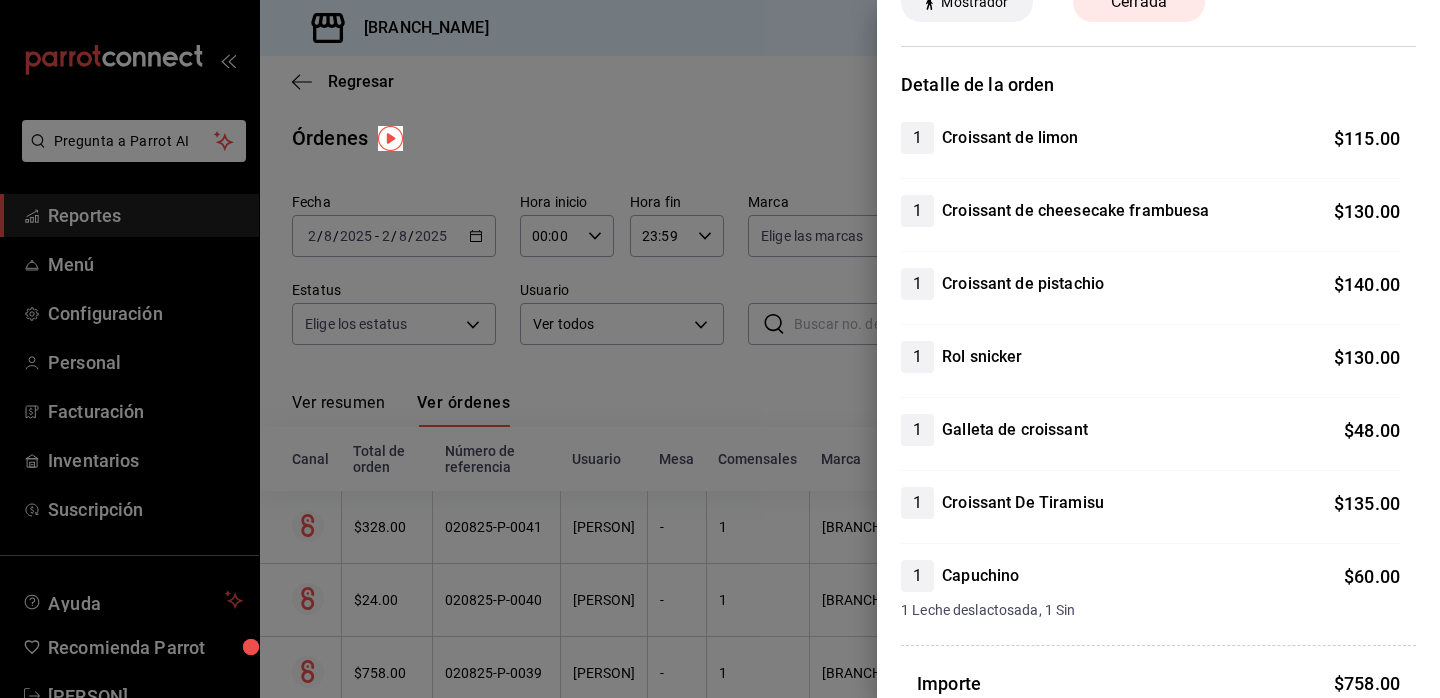 click at bounding box center [720, 349] 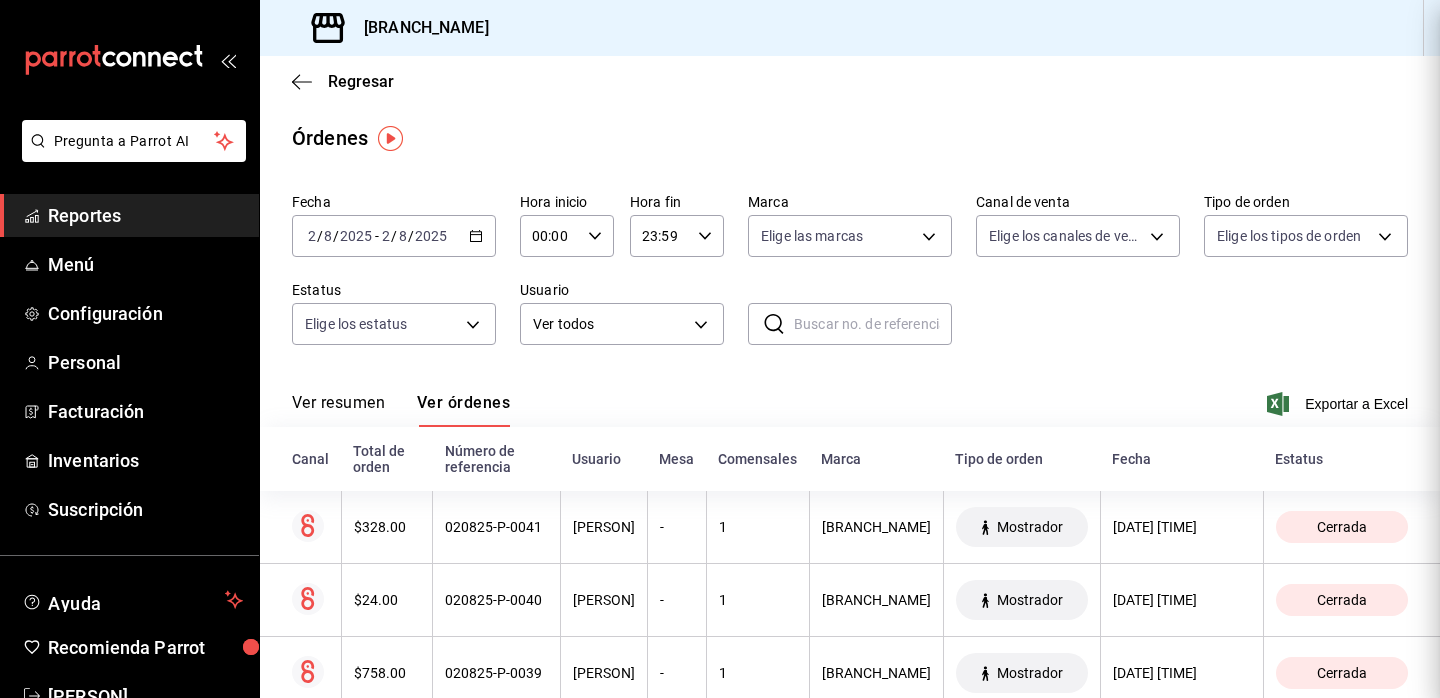 scroll, scrollTop: 0, scrollLeft: 0, axis: both 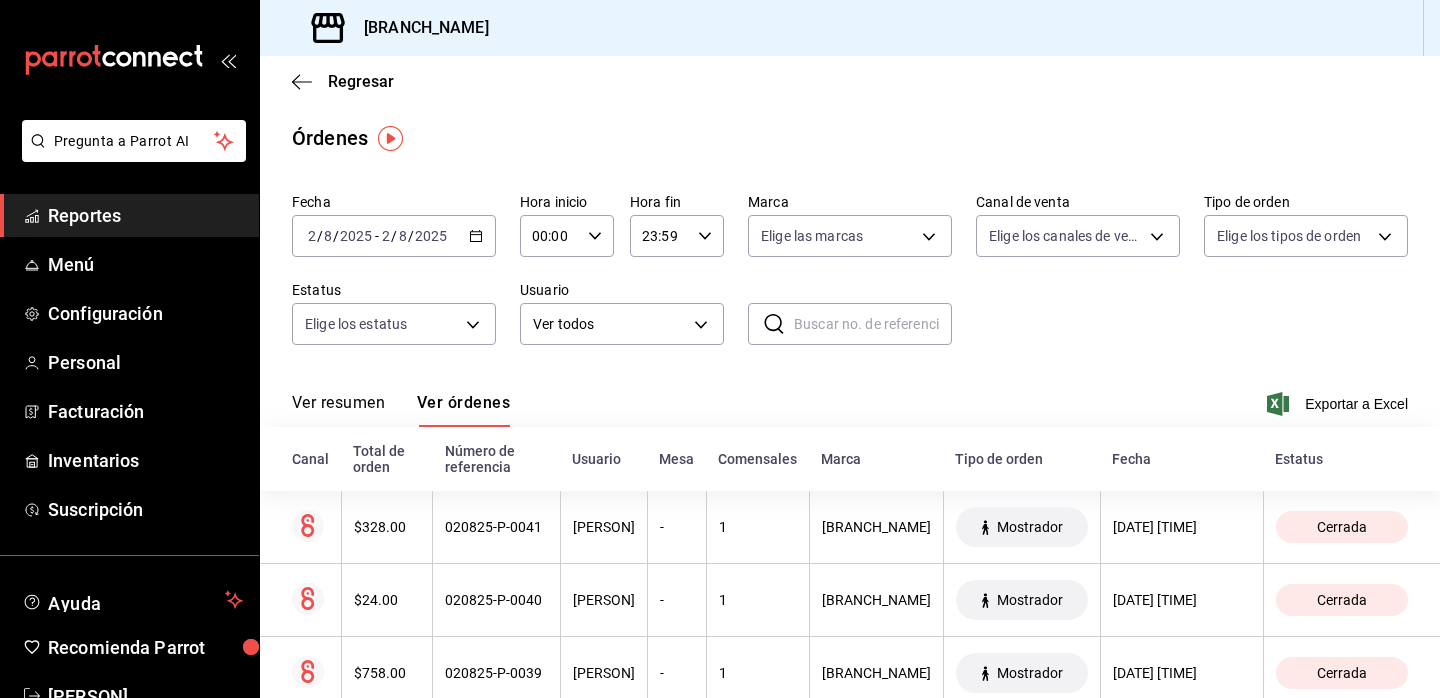 click on "Reportes" at bounding box center (145, 215) 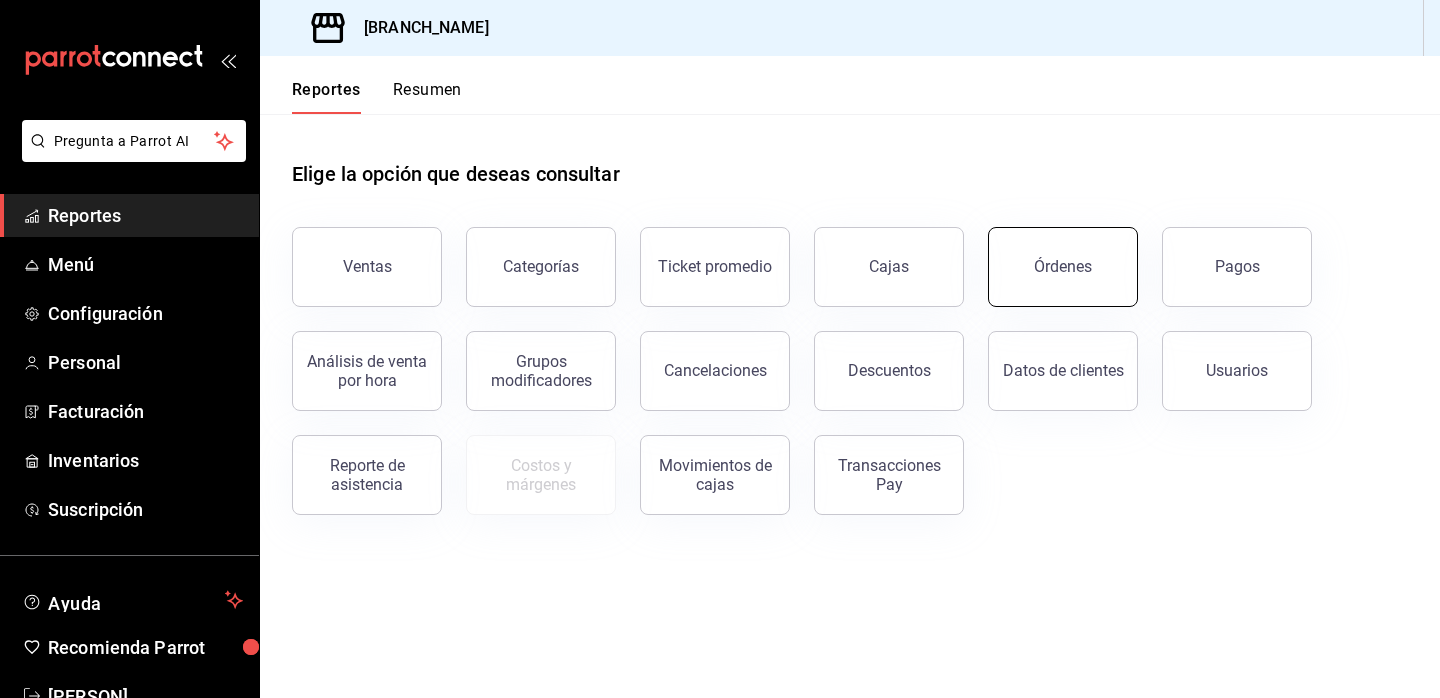 click on "Órdenes" at bounding box center (1063, 267) 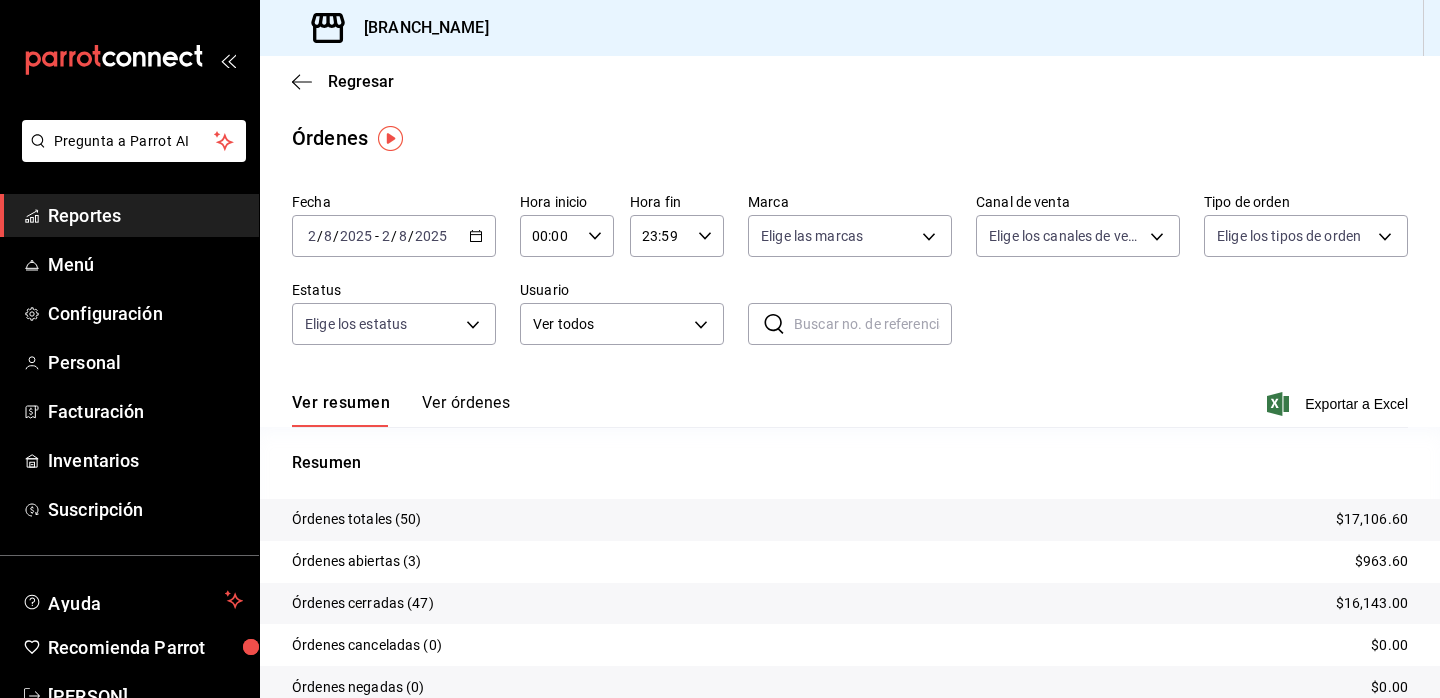 click on "Reportes" at bounding box center [145, 215] 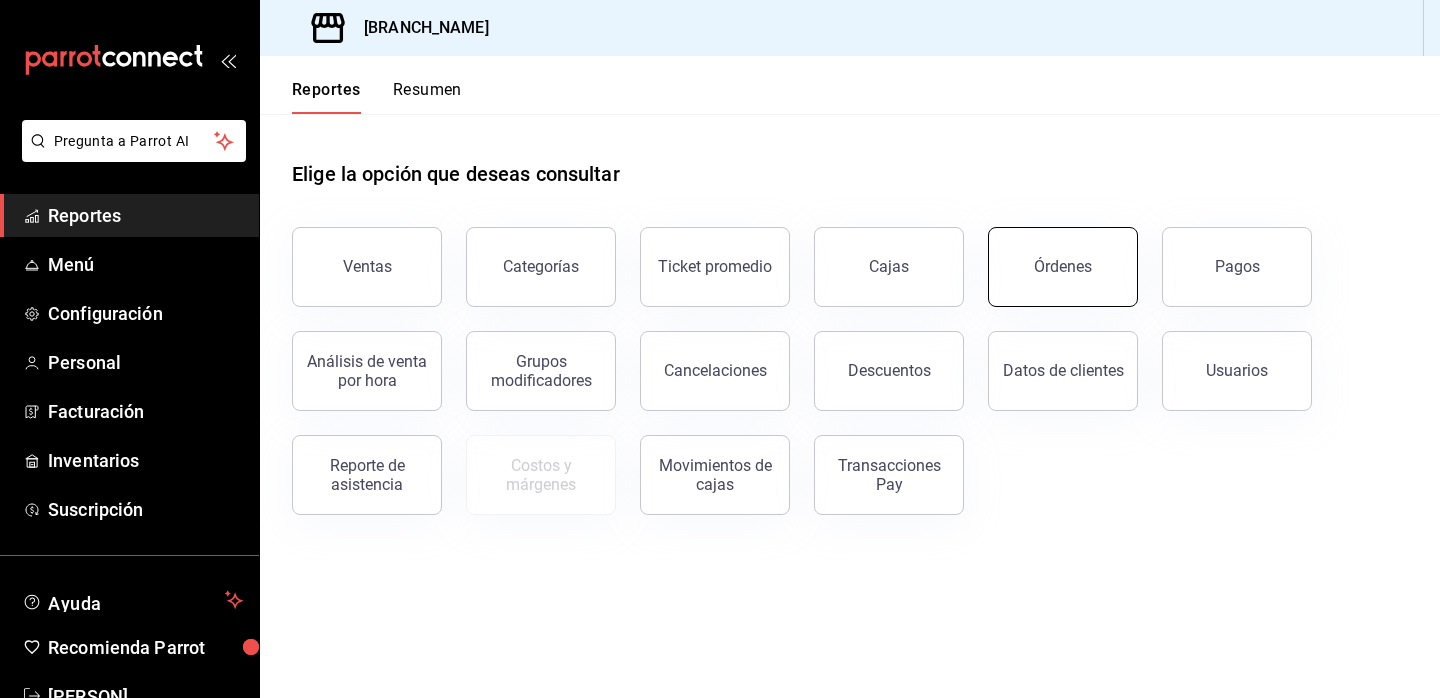 click on "Órdenes" at bounding box center (1063, 266) 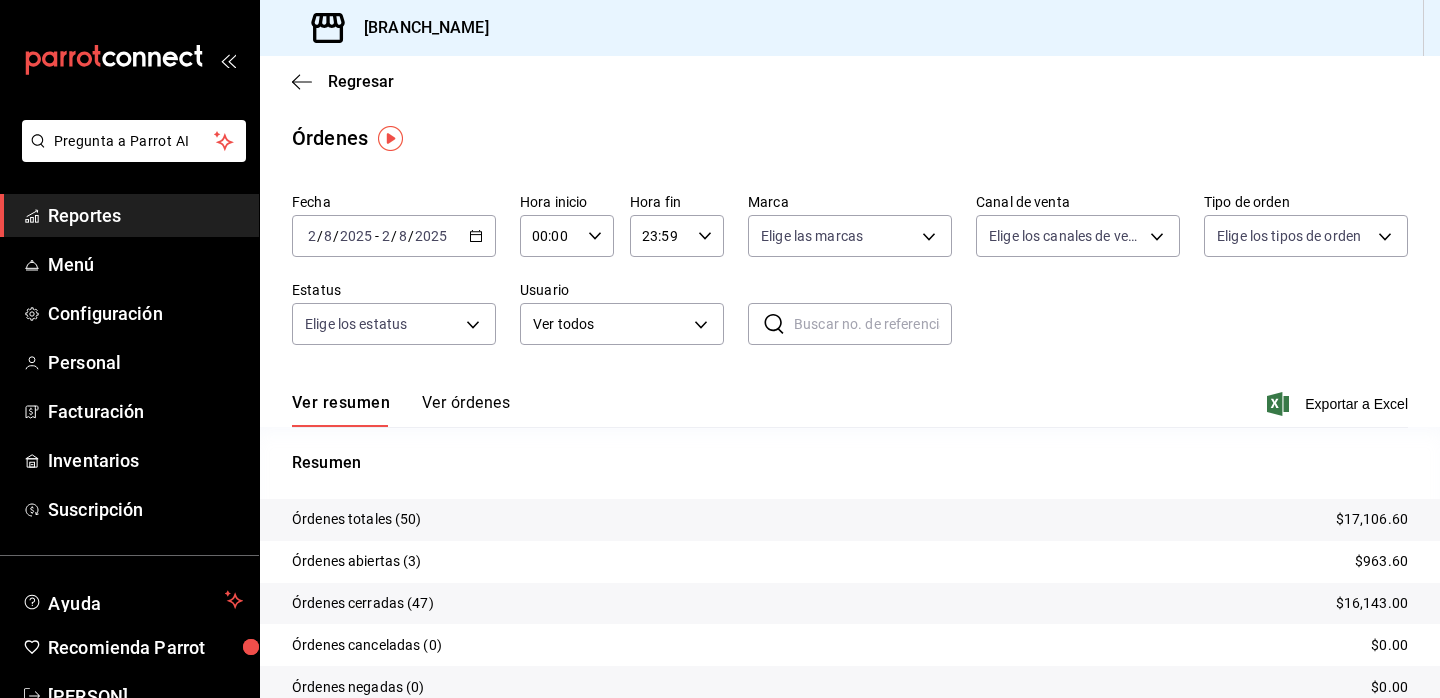 click on "Ver órdenes" at bounding box center (466, 410) 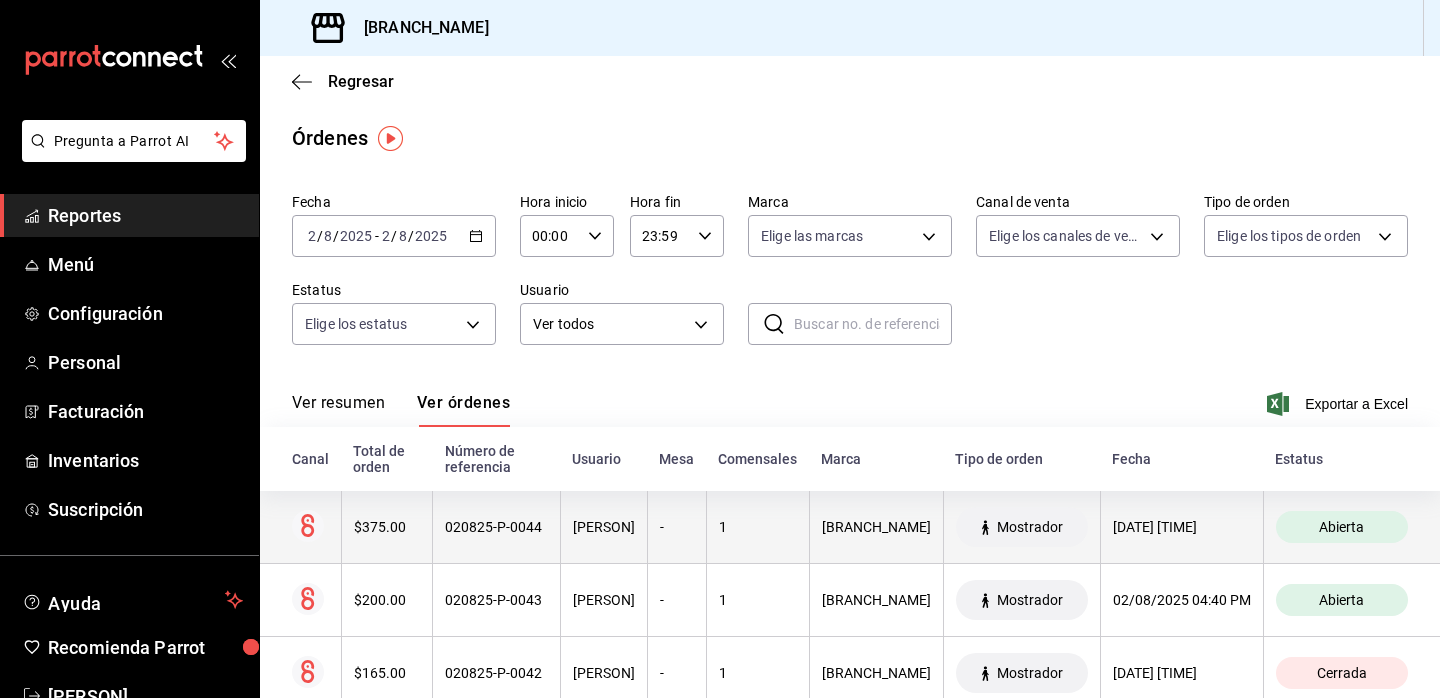 click on "$375.00" at bounding box center (387, 527) 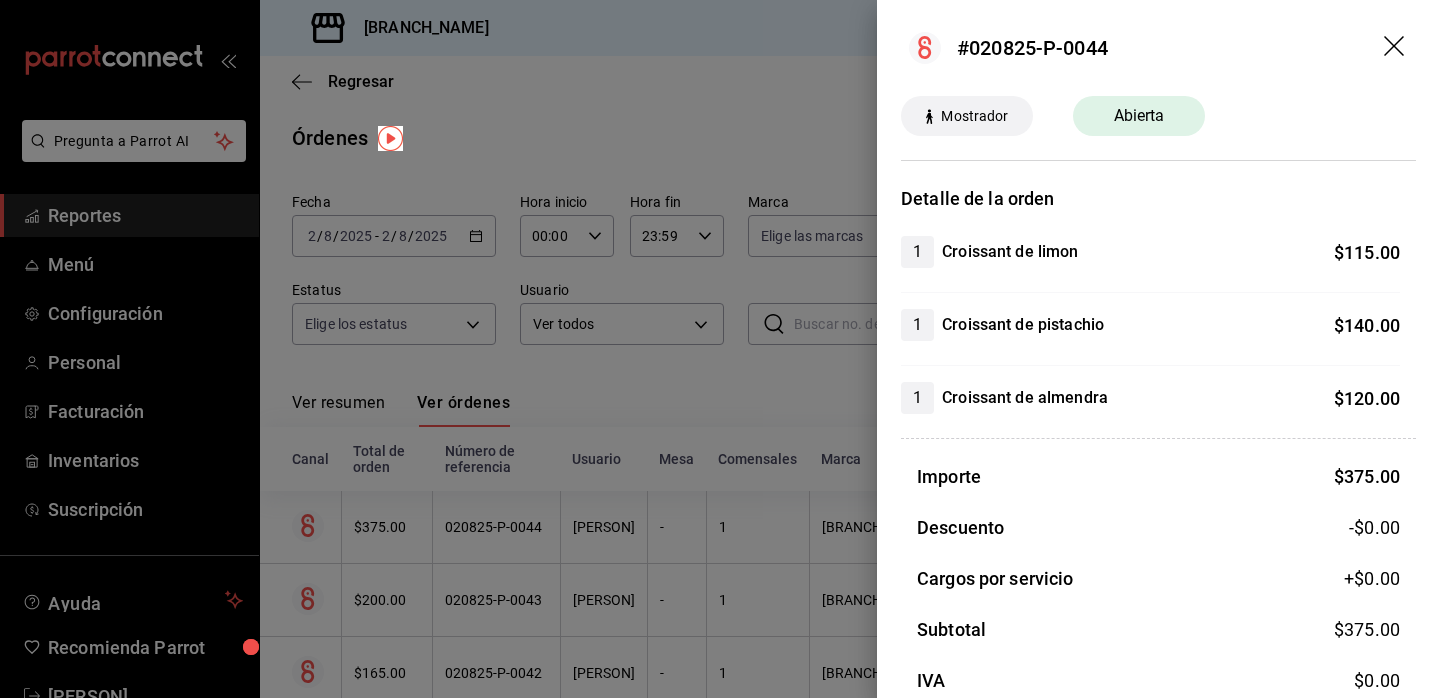 click at bounding box center [720, 349] 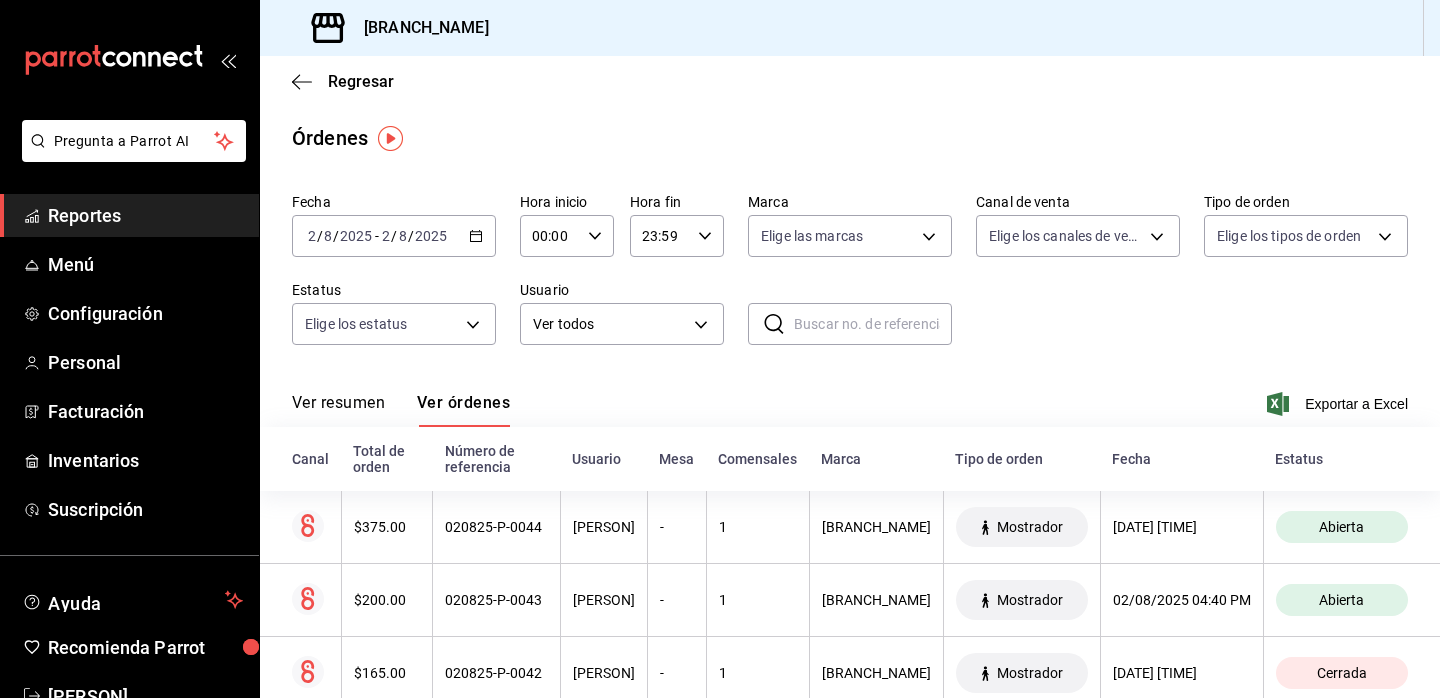click on "Reportes" at bounding box center [145, 215] 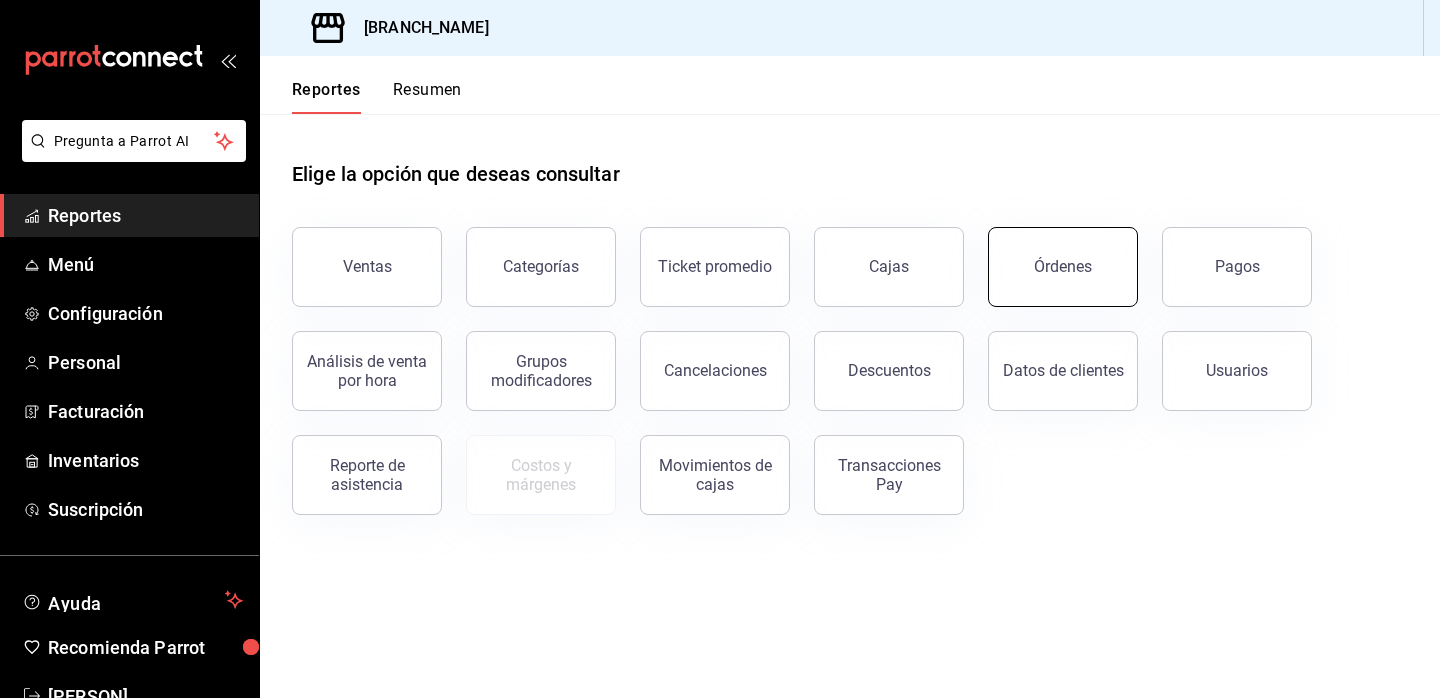 click on "Órdenes" at bounding box center (1063, 267) 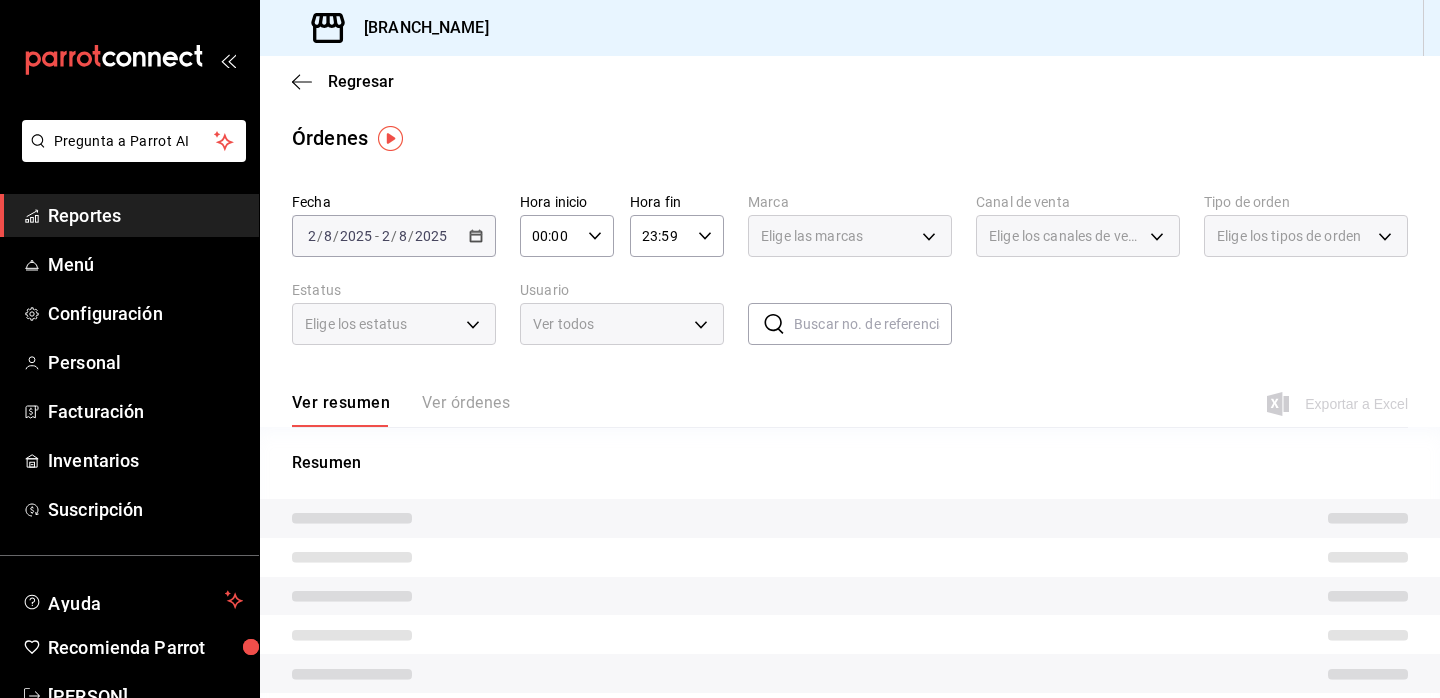 scroll, scrollTop: 1, scrollLeft: 0, axis: vertical 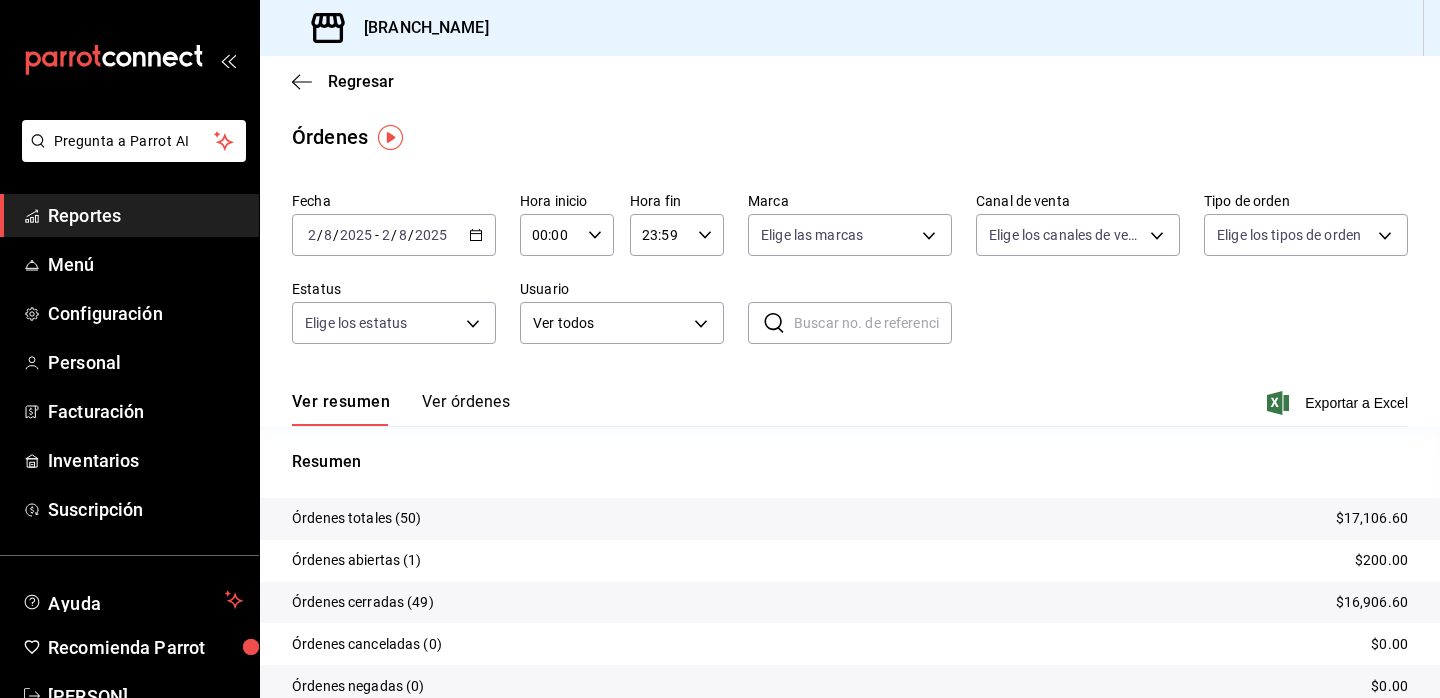 click on "Ver órdenes" at bounding box center (466, 409) 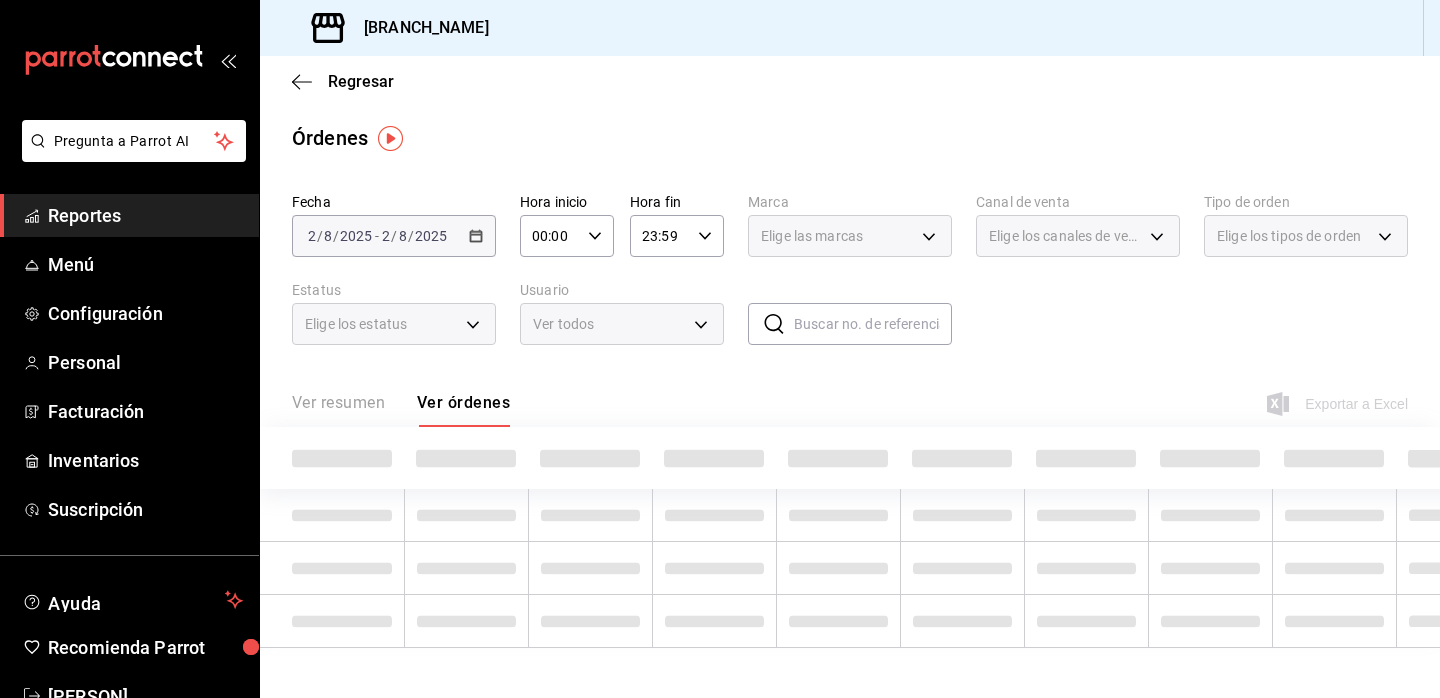 scroll, scrollTop: 0, scrollLeft: 0, axis: both 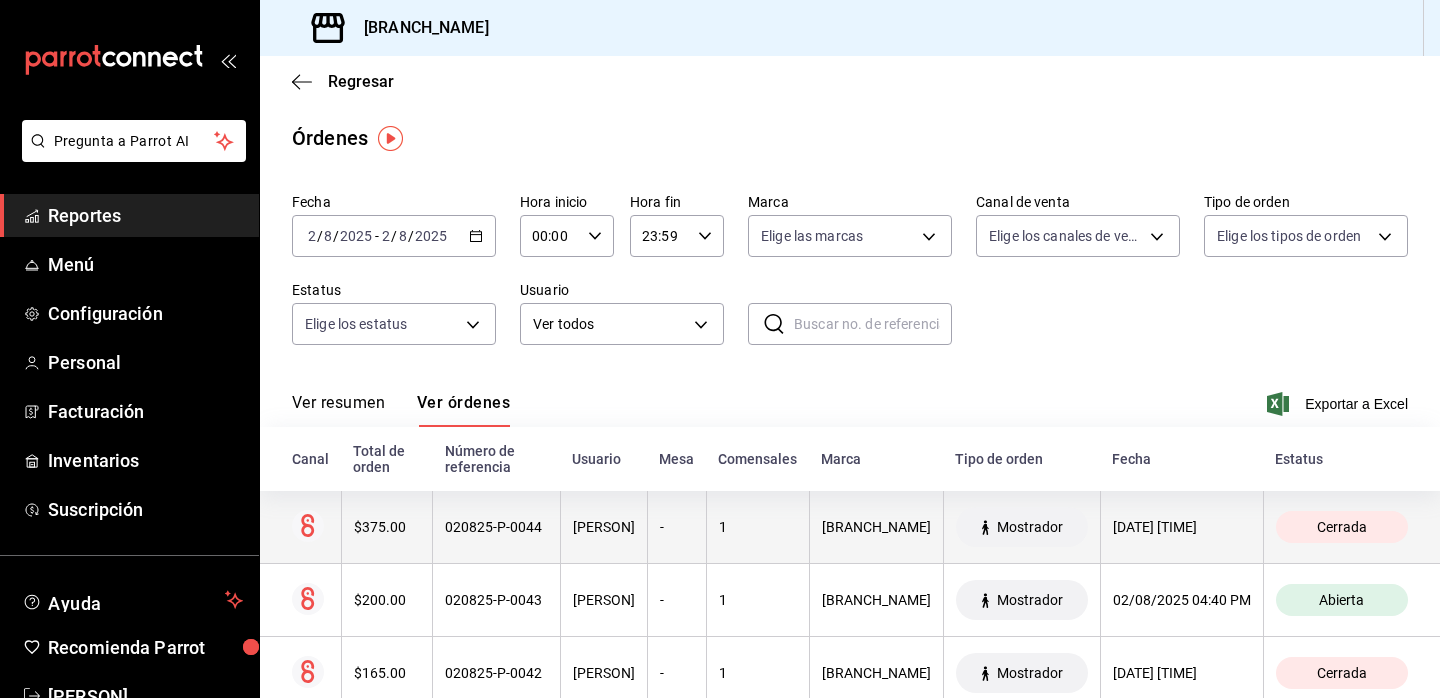 click on "$375.00" at bounding box center [387, 527] 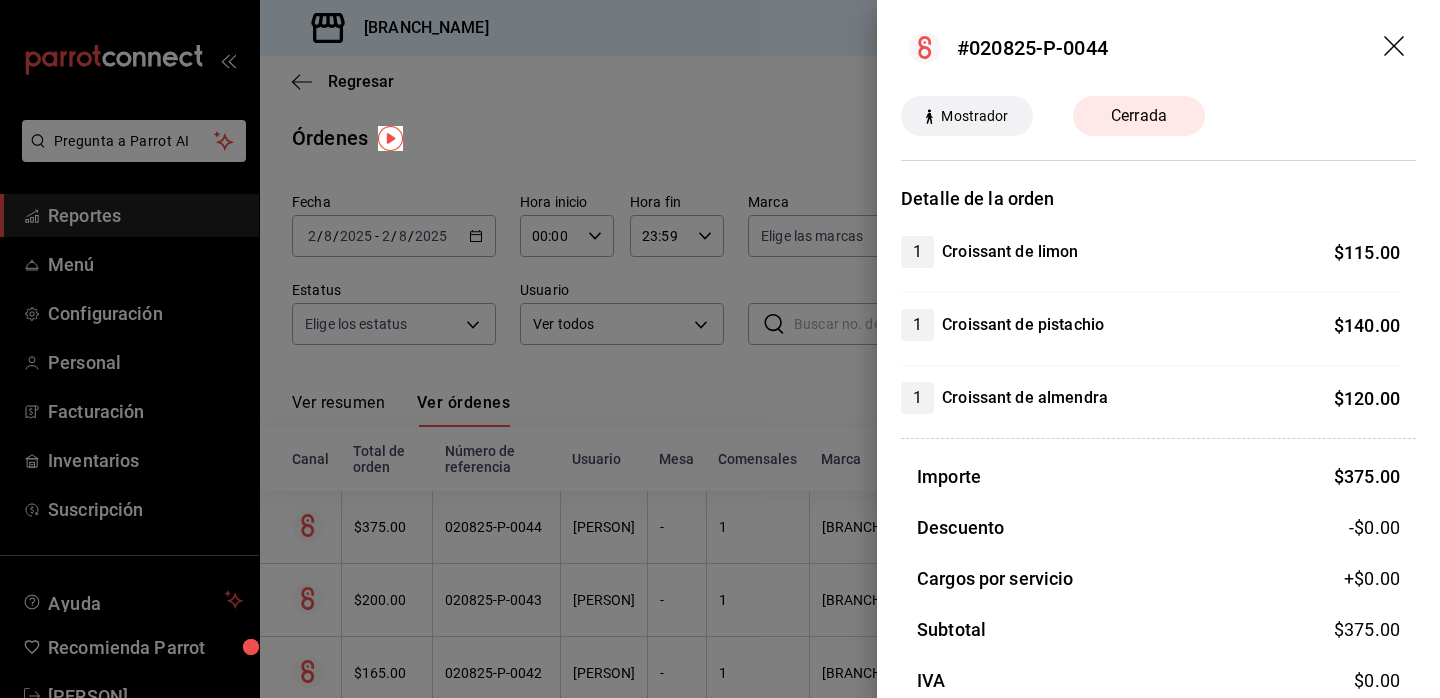 click at bounding box center (720, 349) 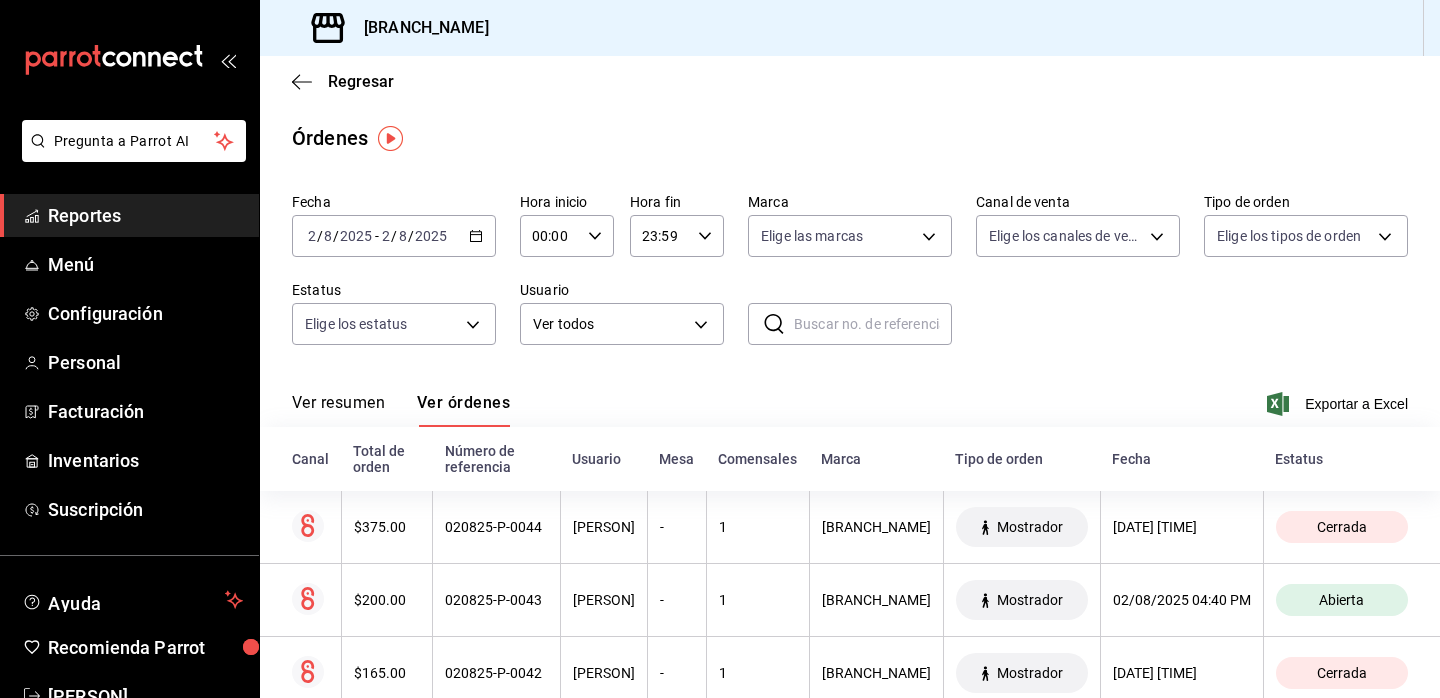 click on "Reportes" at bounding box center [145, 215] 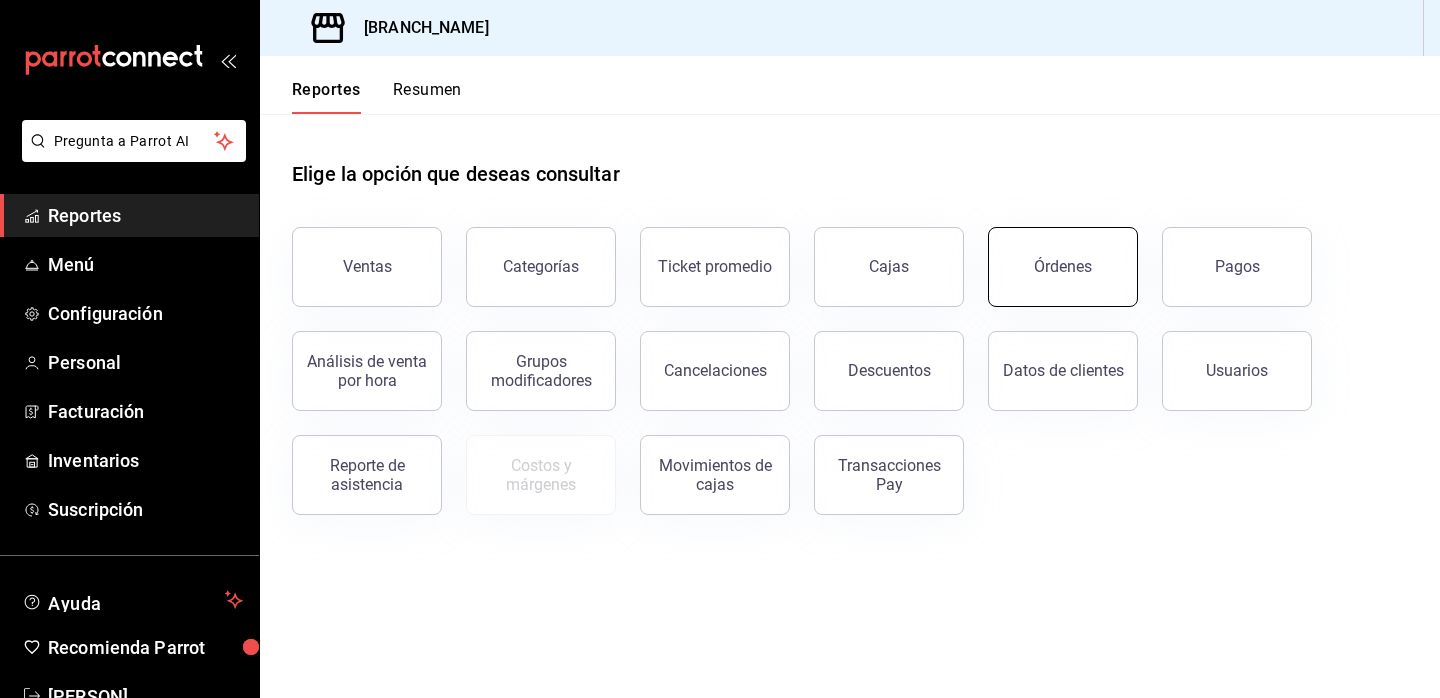 click on "Órdenes" at bounding box center [1063, 267] 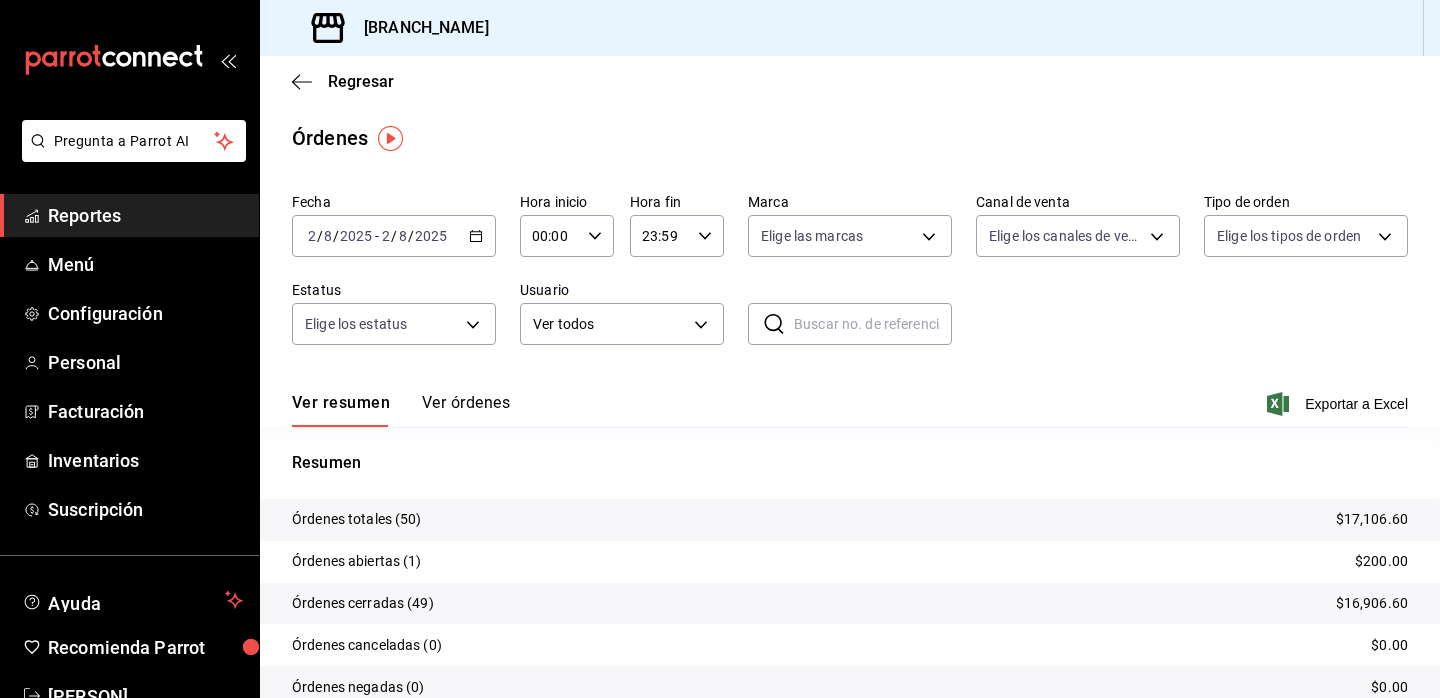 click on "Reportes" at bounding box center (145, 215) 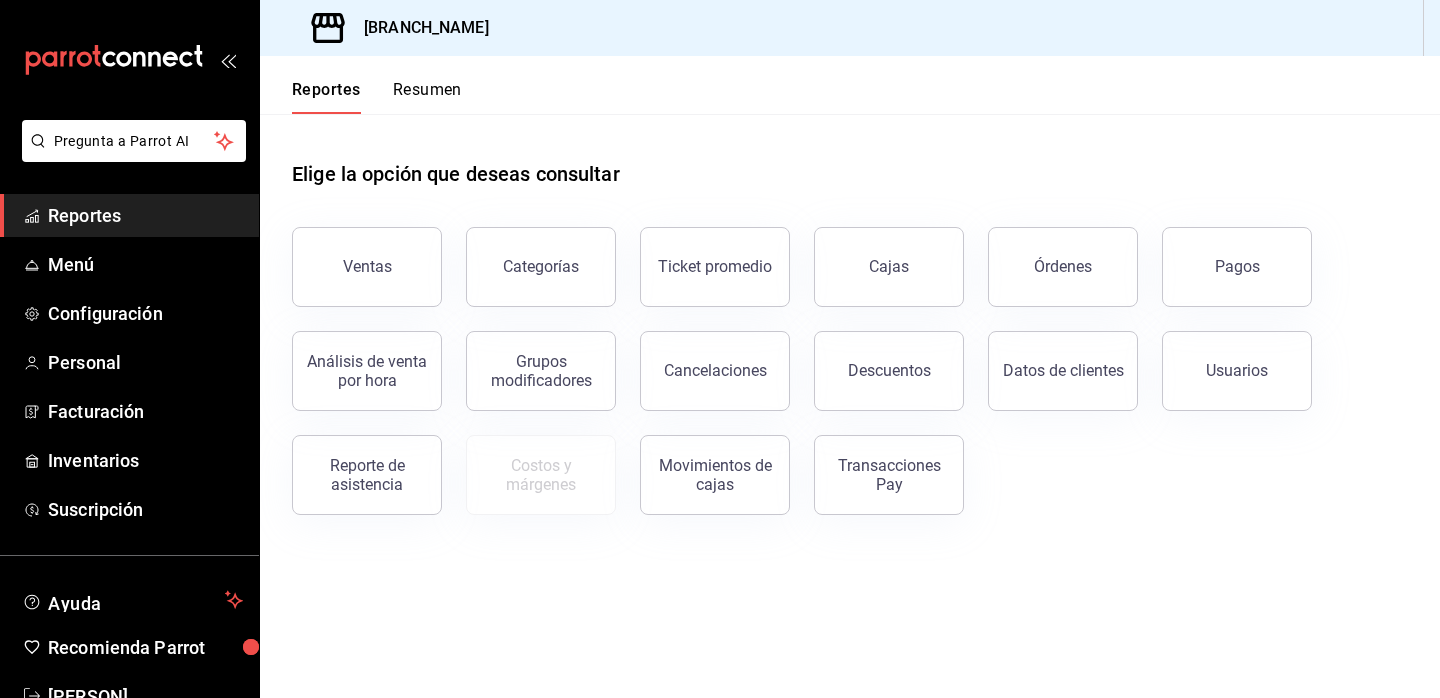 click on "Datos de clientes" at bounding box center (1051, 359) 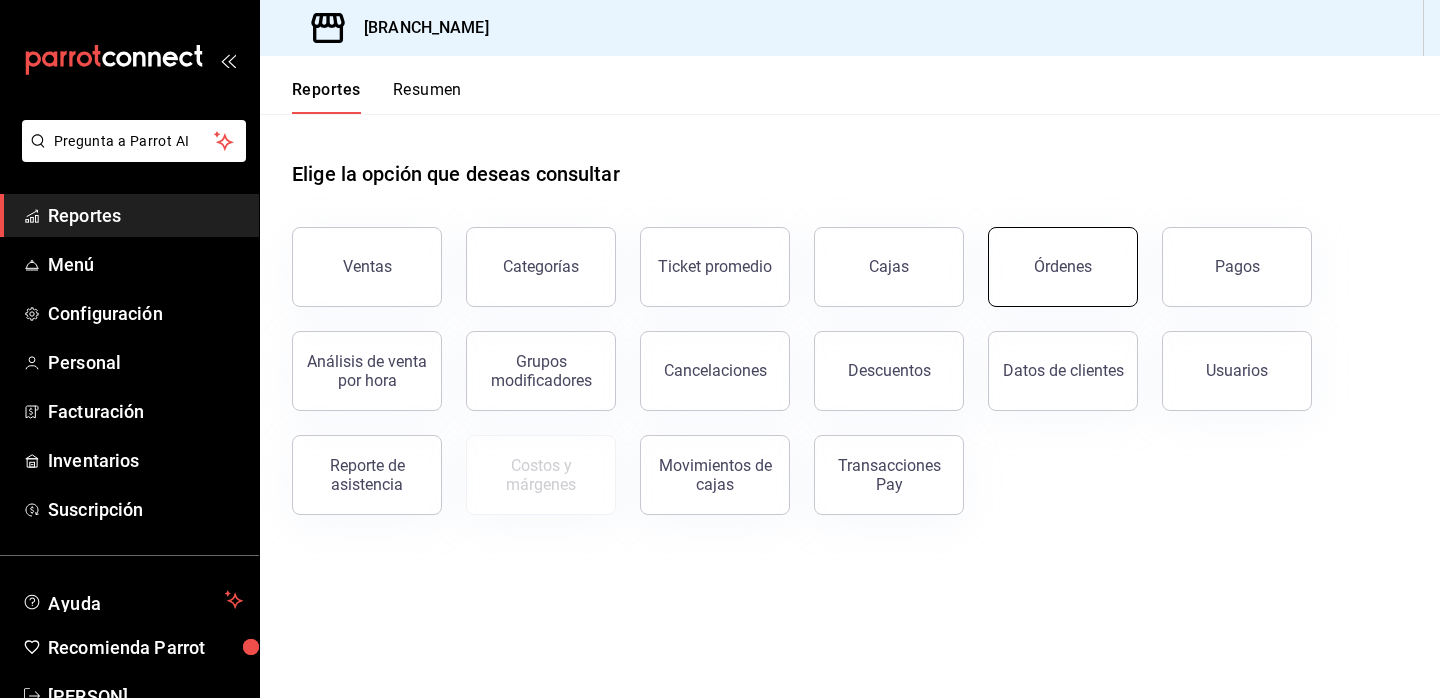 click on "Órdenes" at bounding box center (1063, 267) 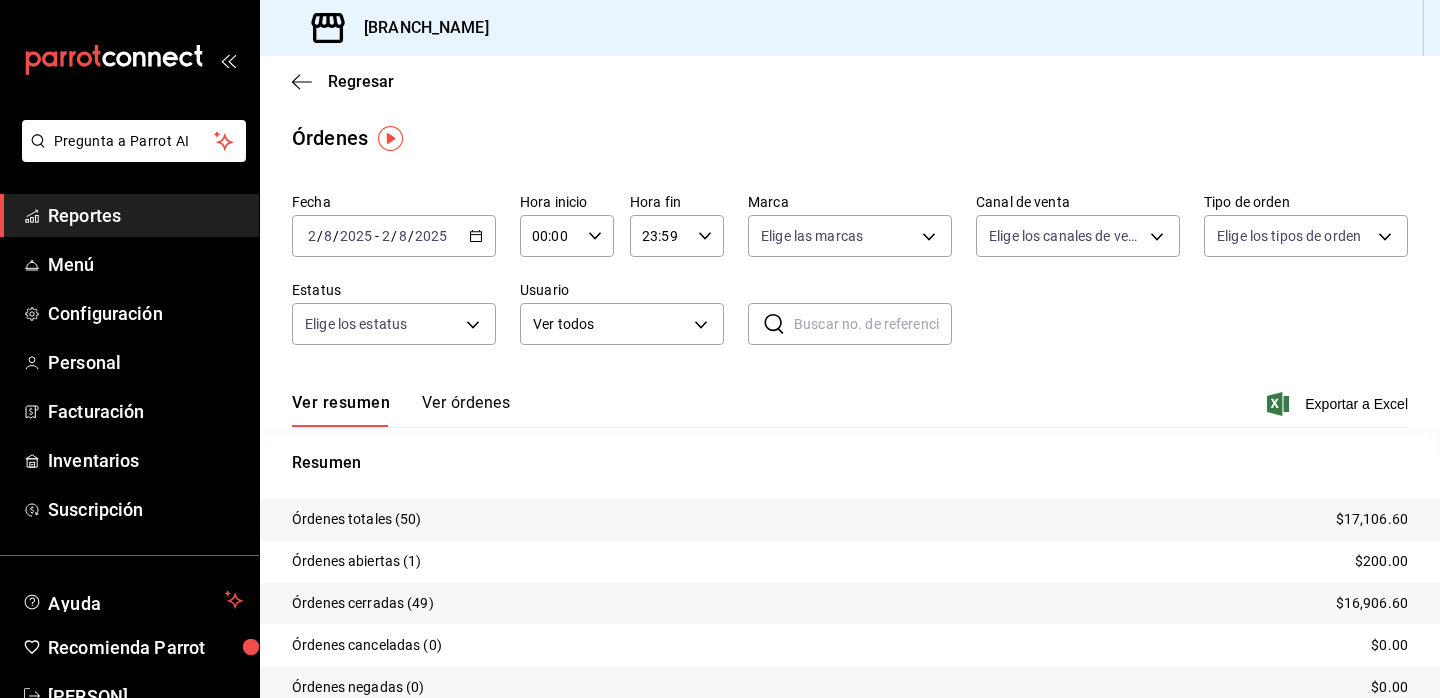 click on "Reportes" at bounding box center (145, 215) 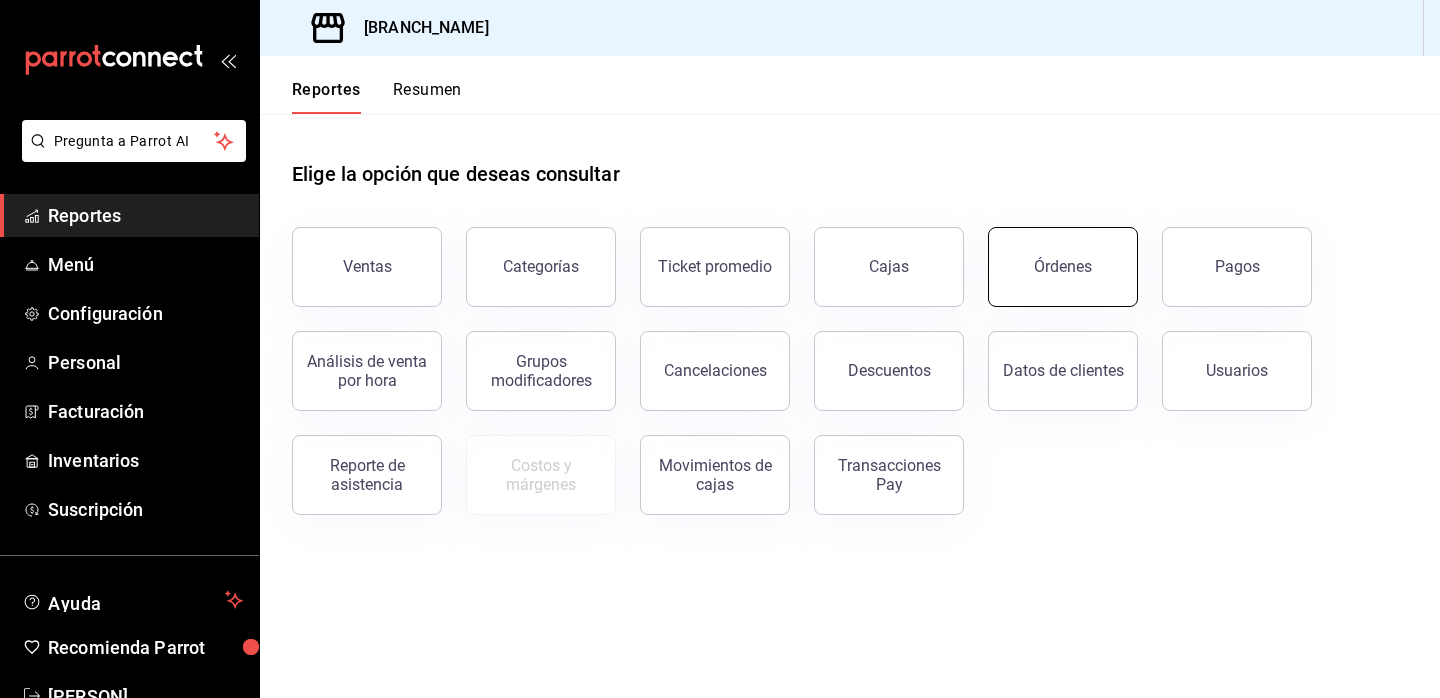 click on "Órdenes" at bounding box center (1063, 267) 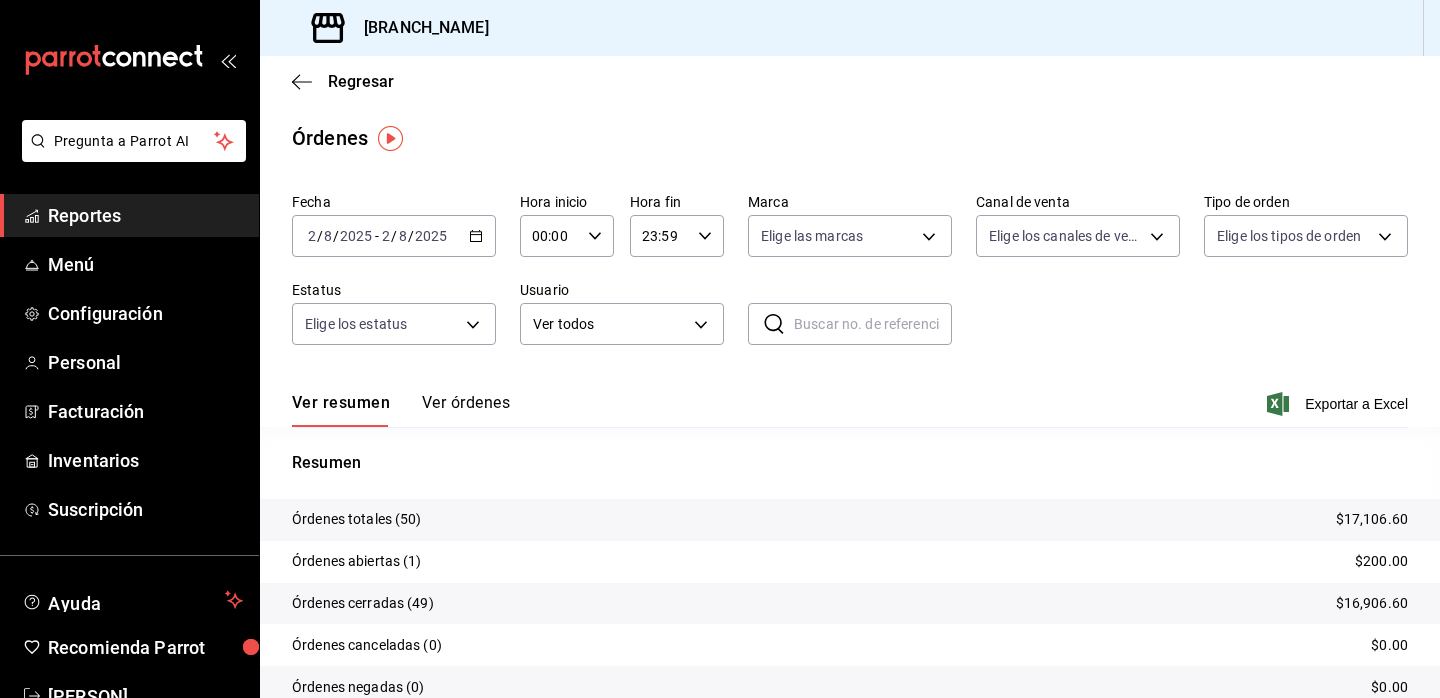 click on "Reportes" at bounding box center [145, 215] 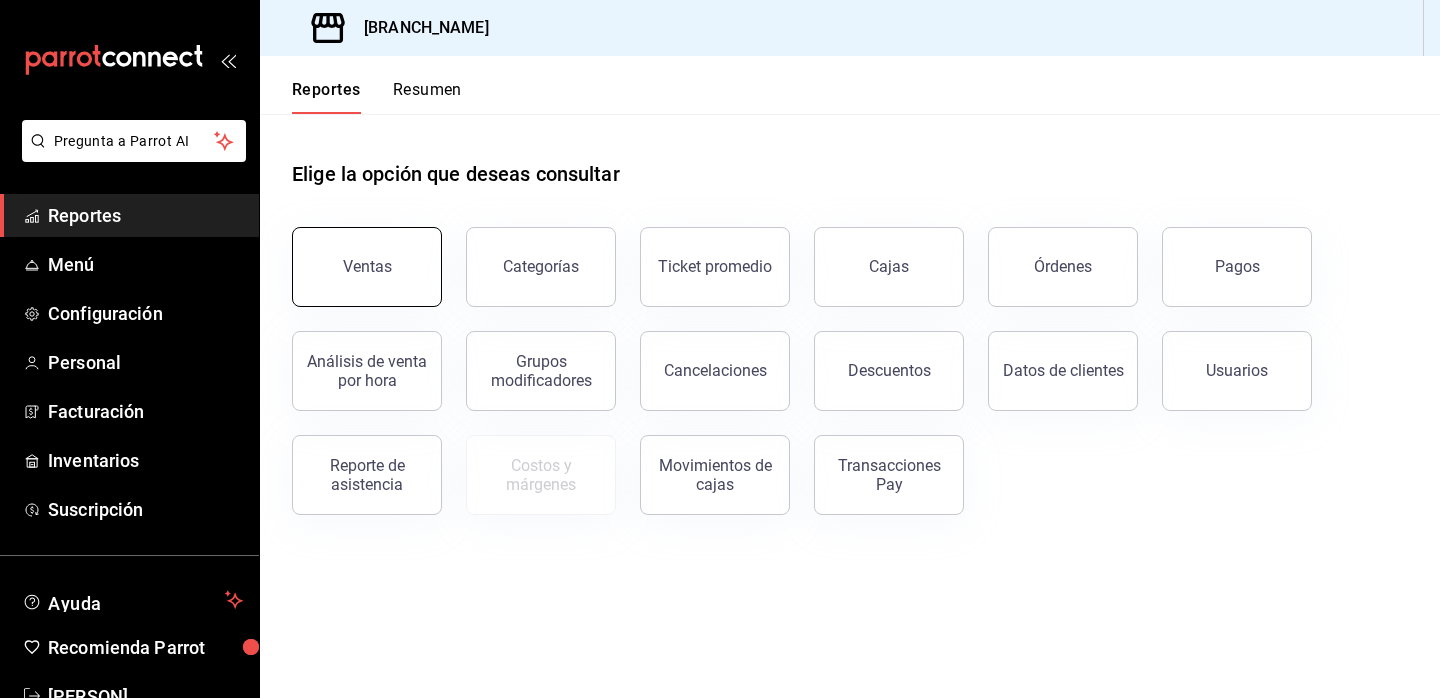 click on "Ventas" at bounding box center [367, 267] 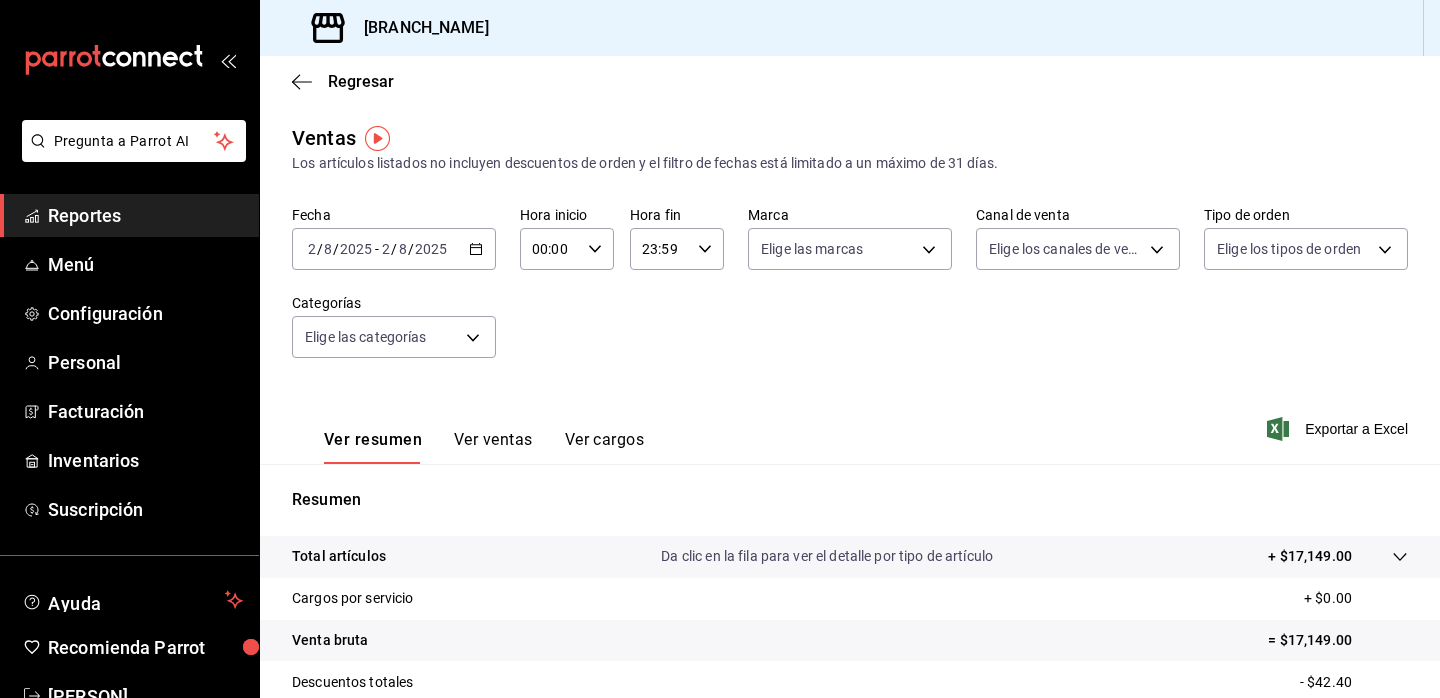 click on "Reportes" at bounding box center [145, 215] 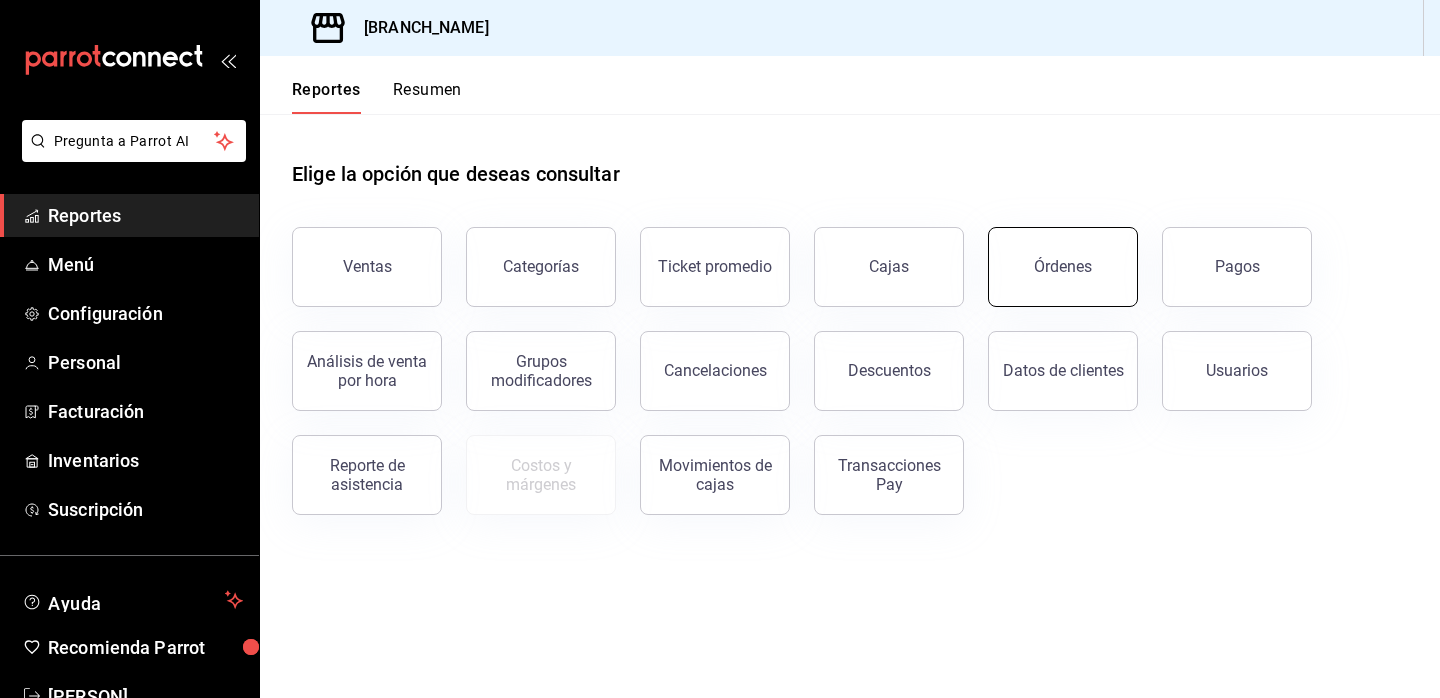 click on "Órdenes" at bounding box center [1063, 267] 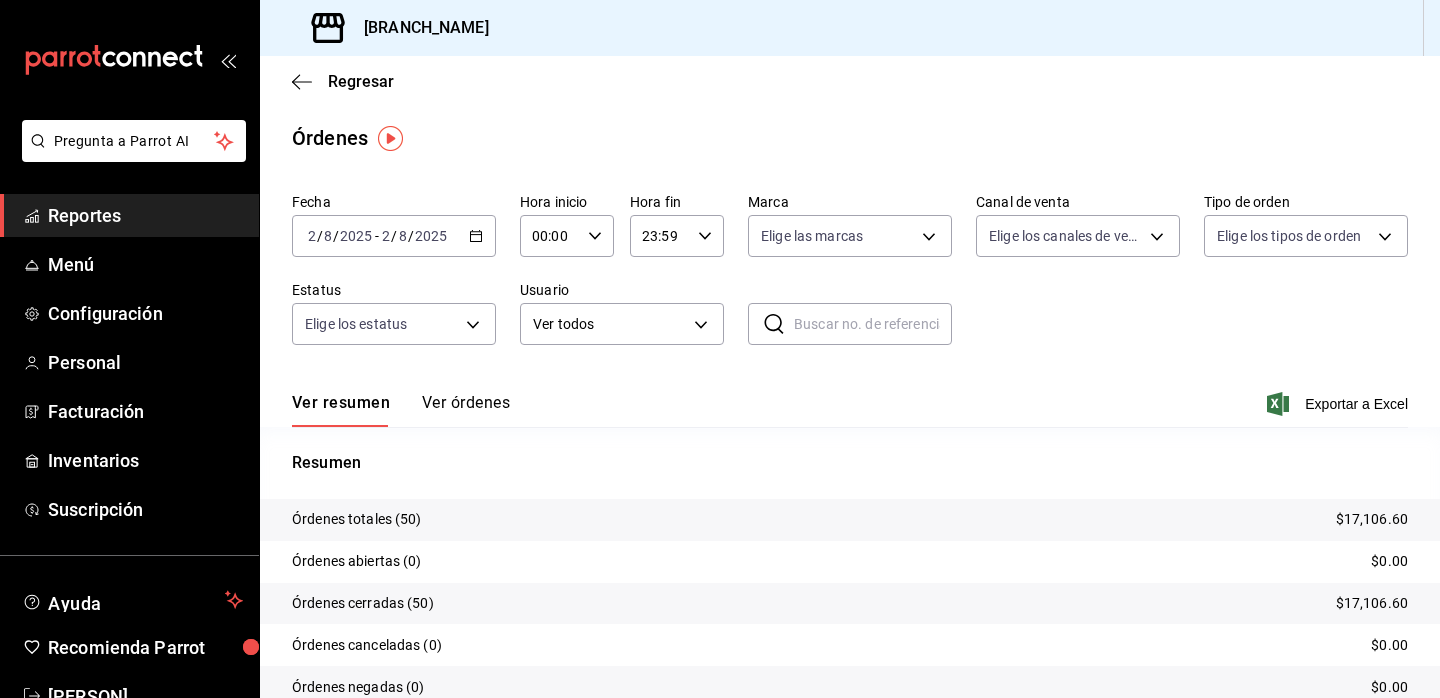 click on "Reportes" at bounding box center (145, 215) 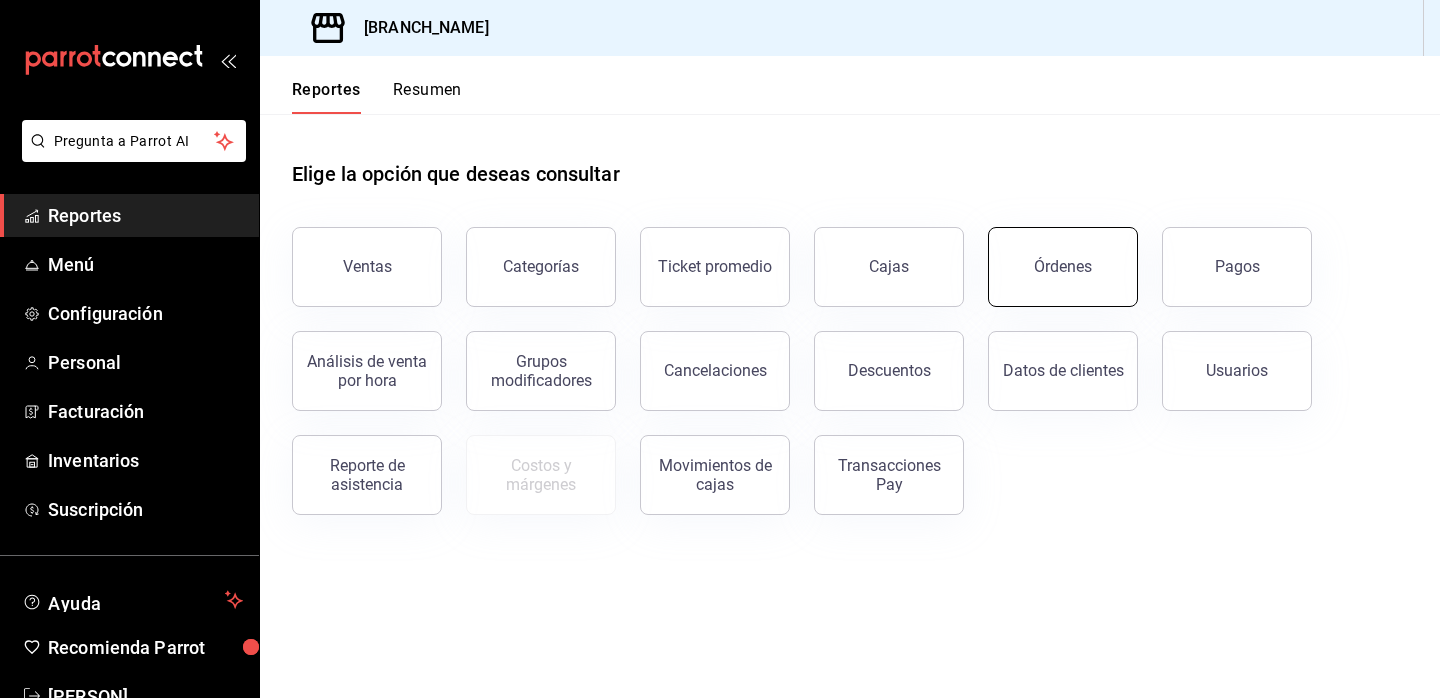 click on "Órdenes" at bounding box center [1063, 267] 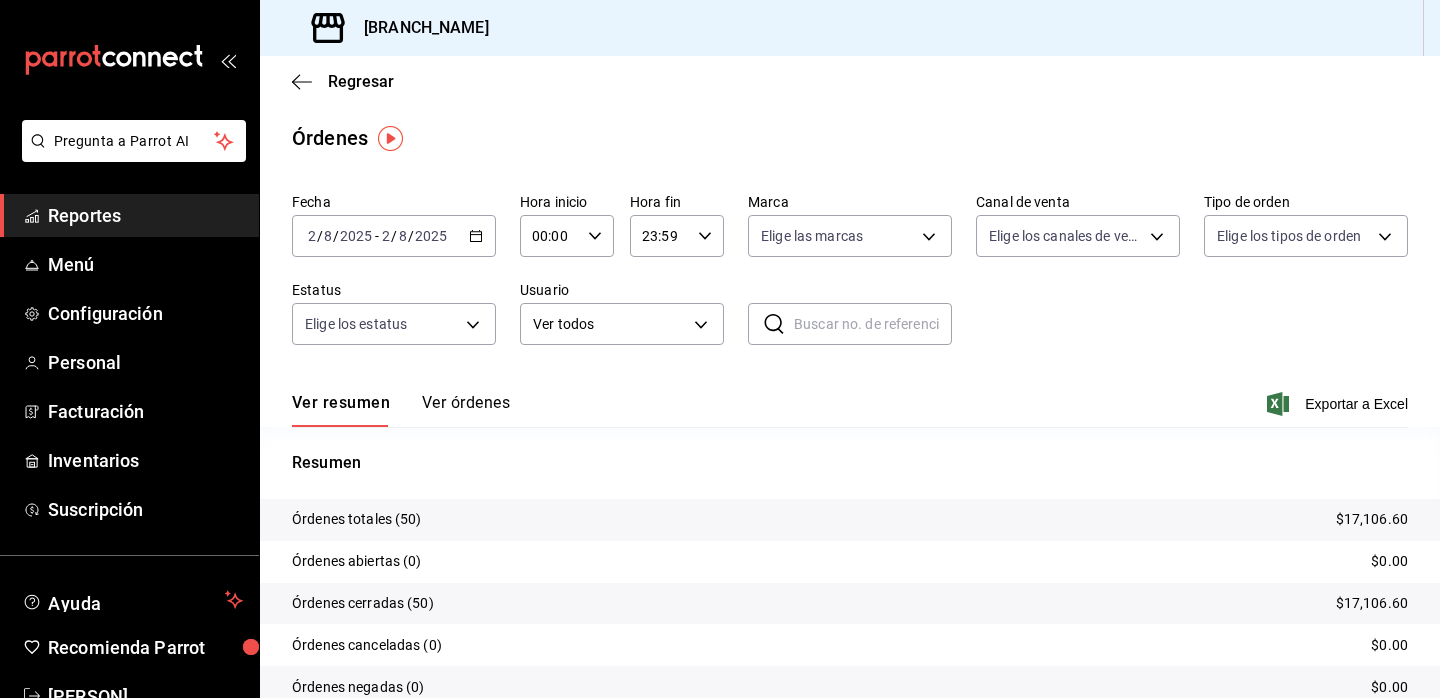 click on "Reportes" at bounding box center [145, 215] 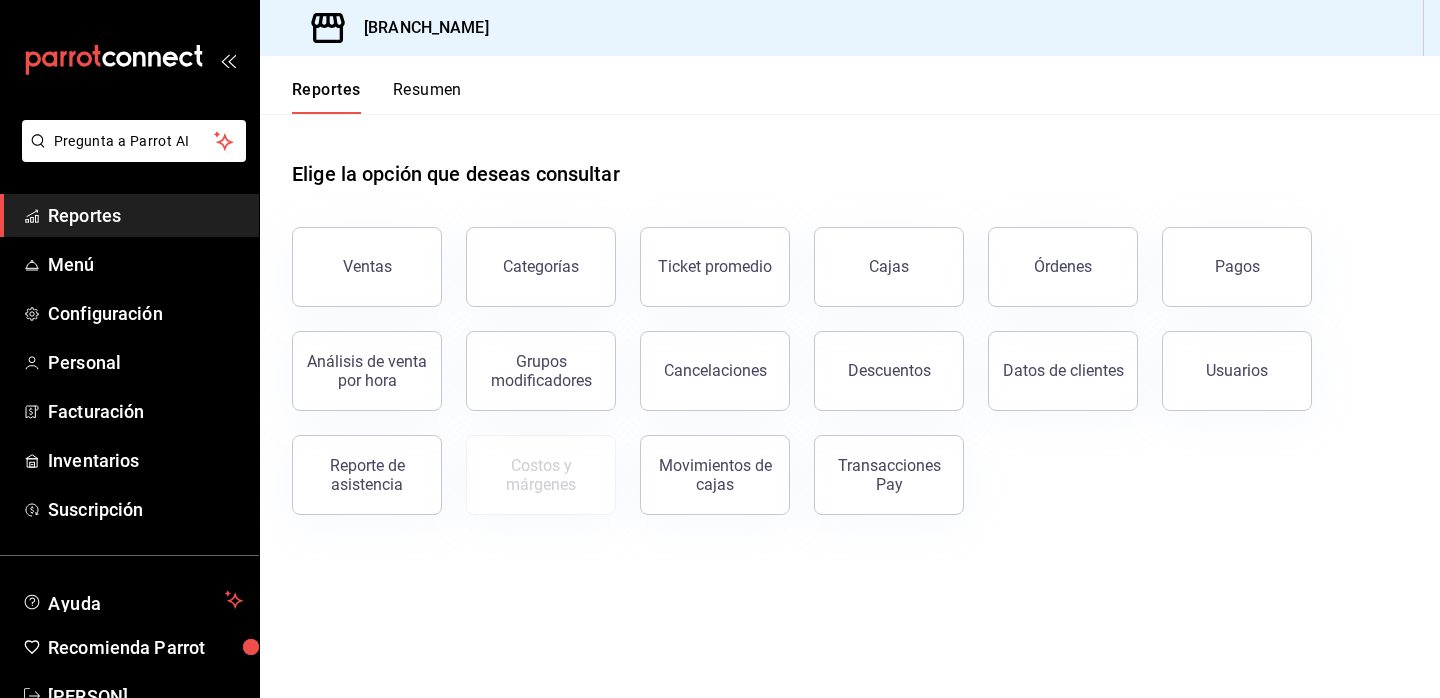 click on "Resumen" at bounding box center [427, 97] 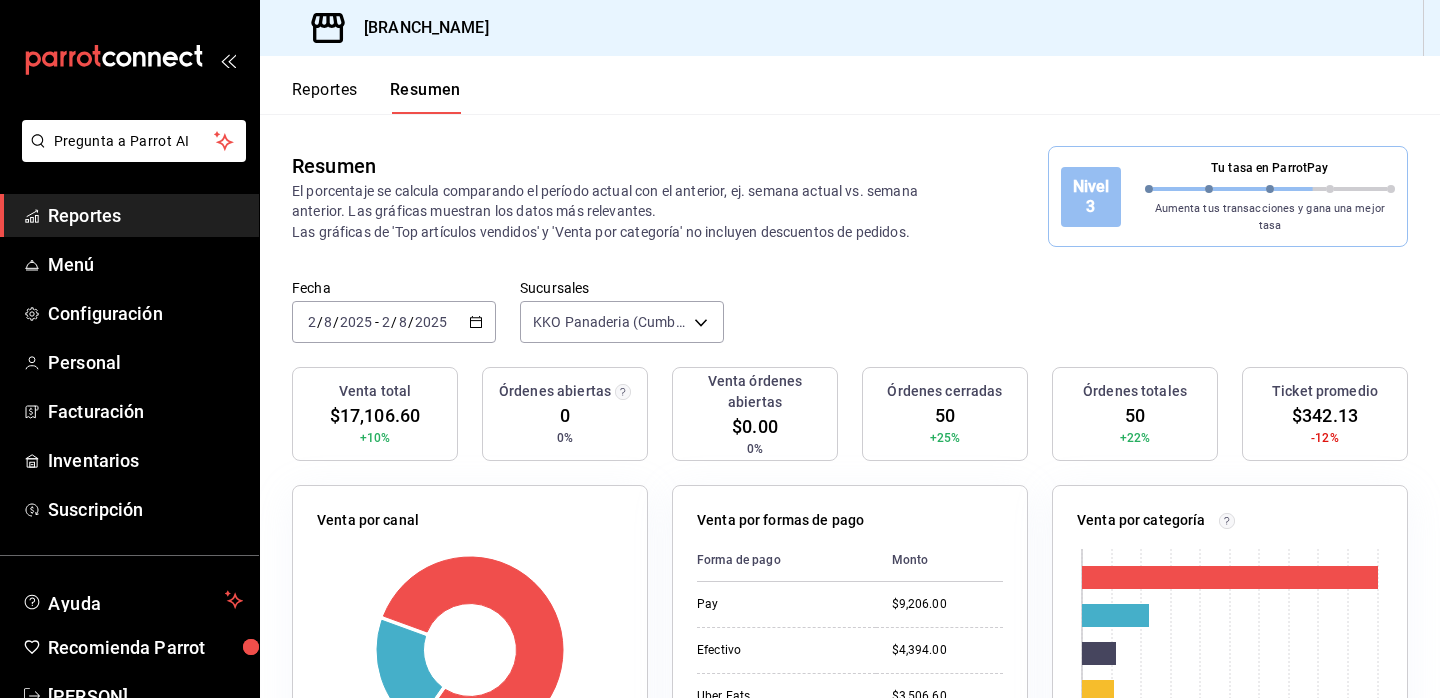 click on "Reportes" at bounding box center (145, 215) 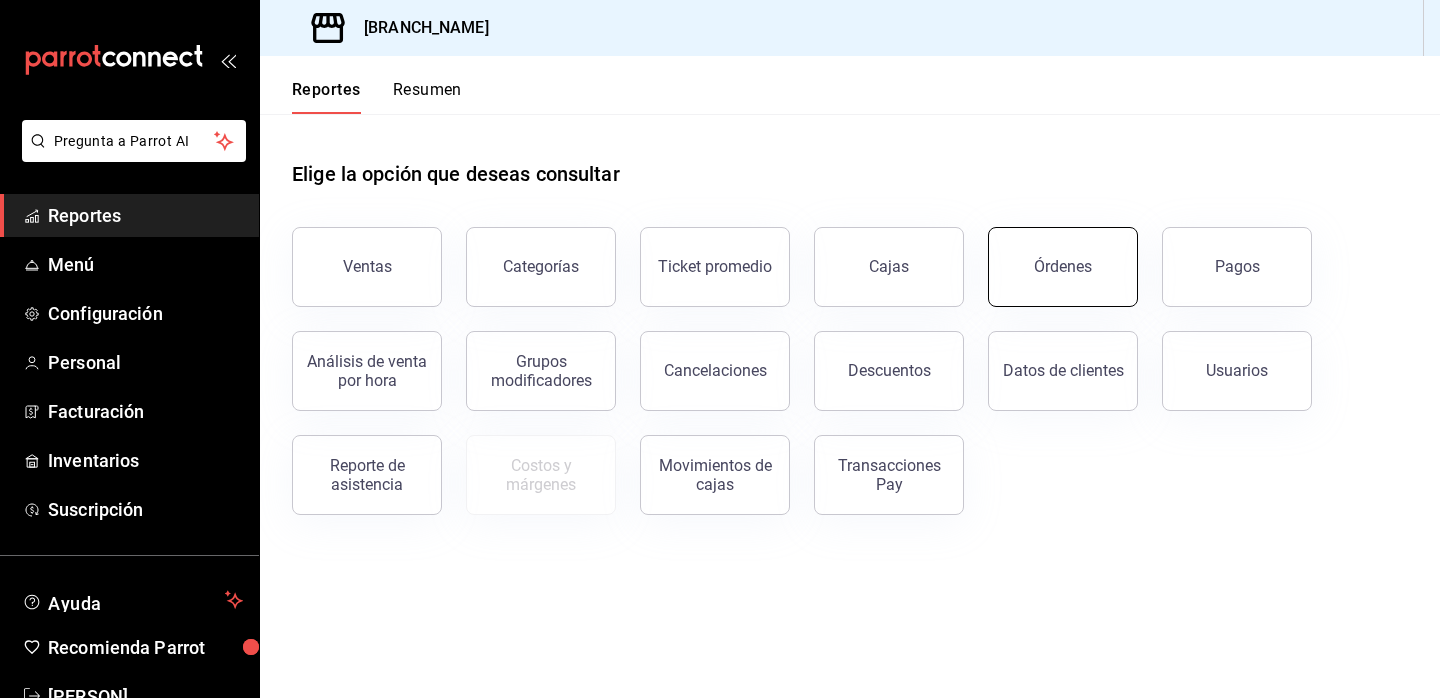 click on "Órdenes" at bounding box center [1063, 267] 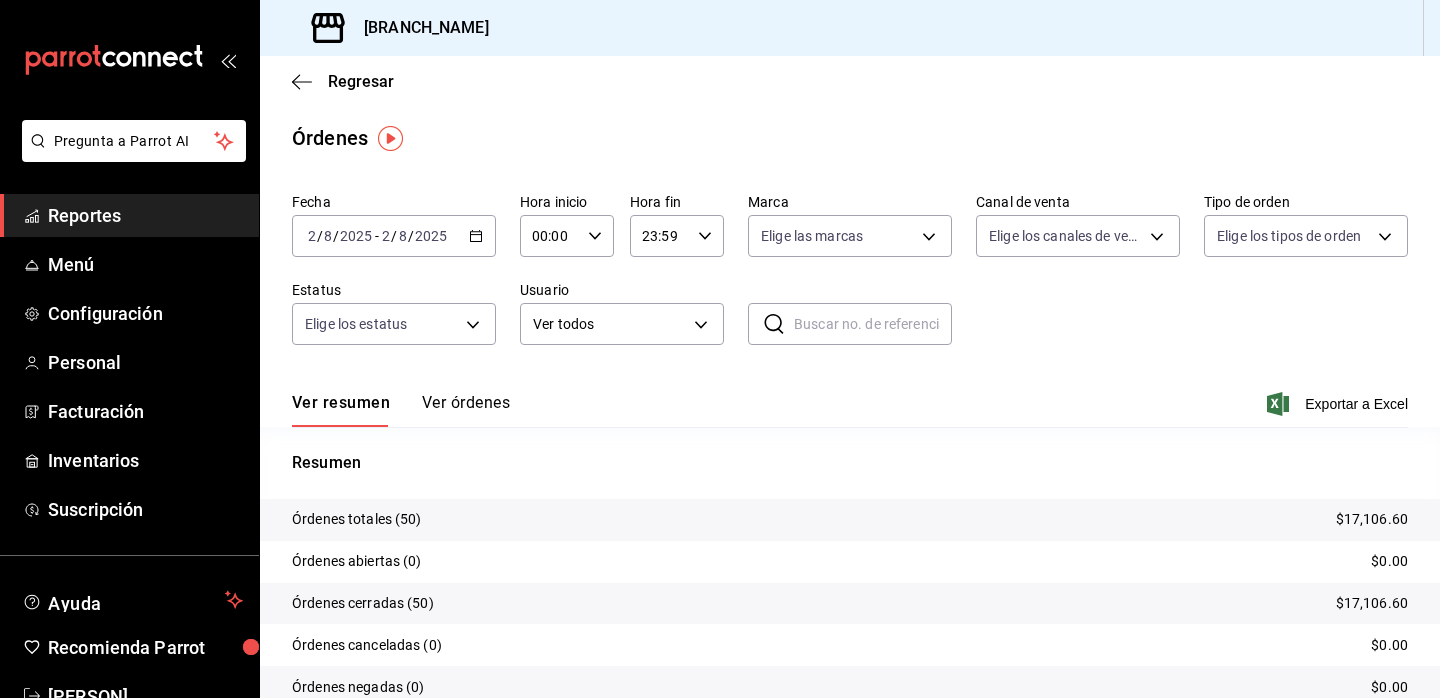 click on "Reportes" at bounding box center [145, 215] 